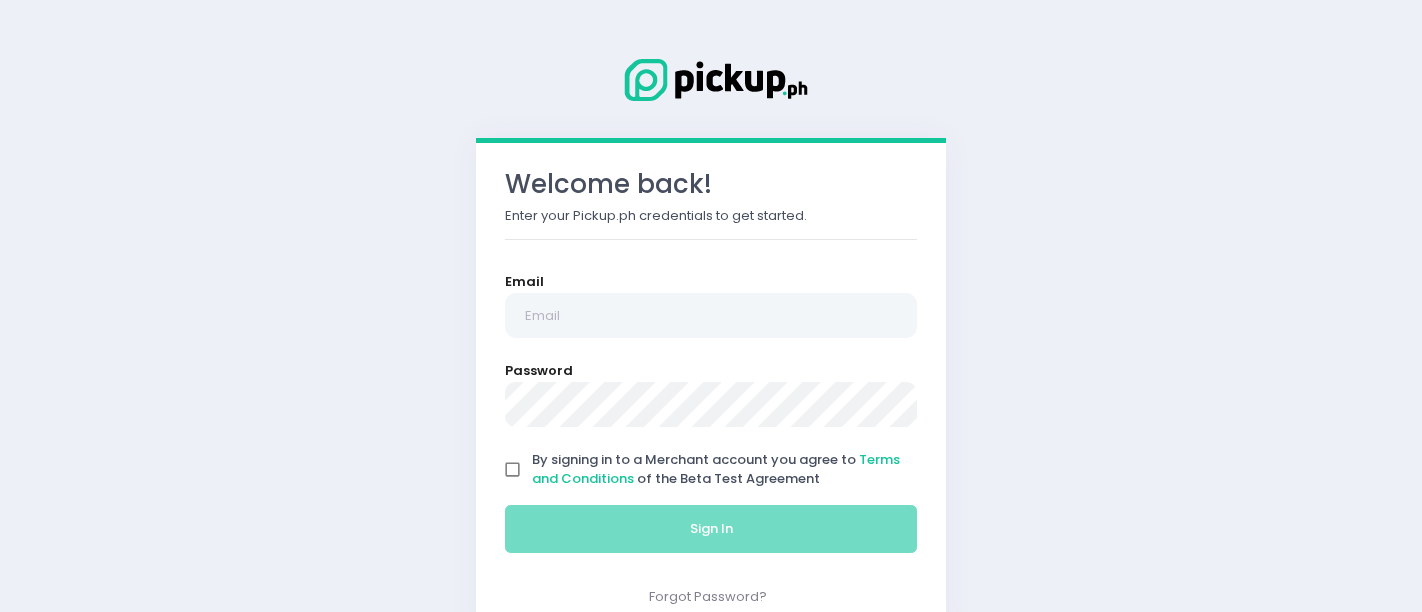 scroll, scrollTop: 0, scrollLeft: 0, axis: both 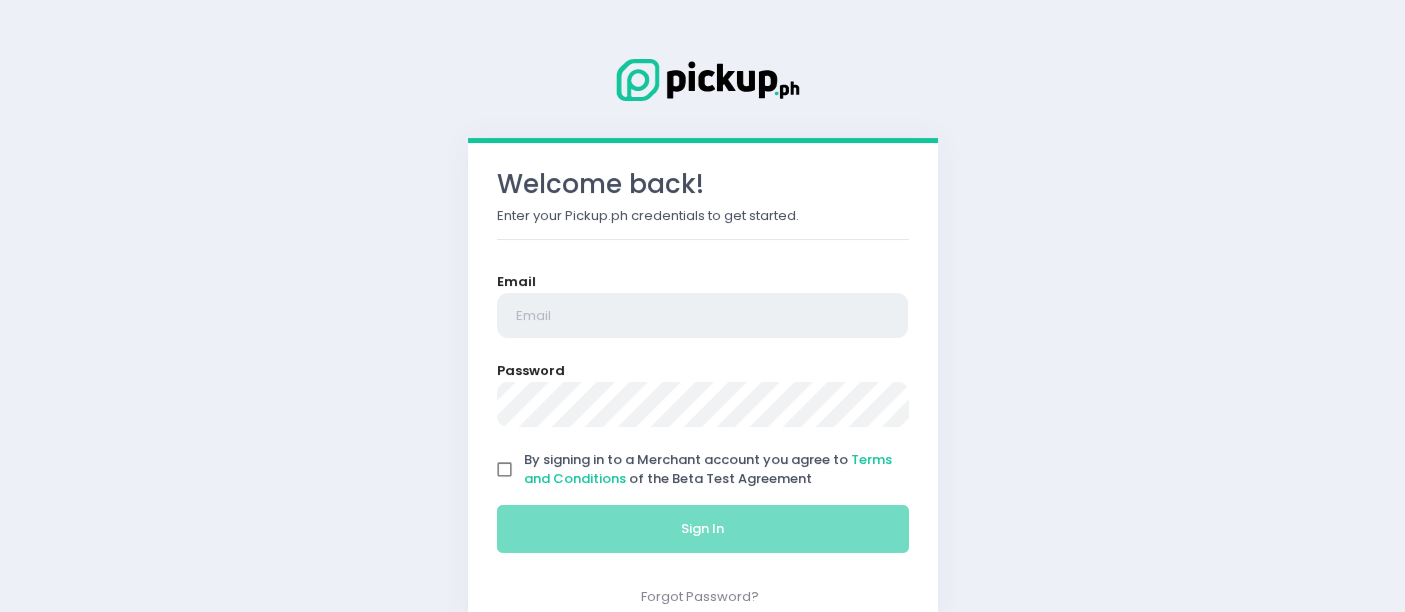type on "[EMAIL]" 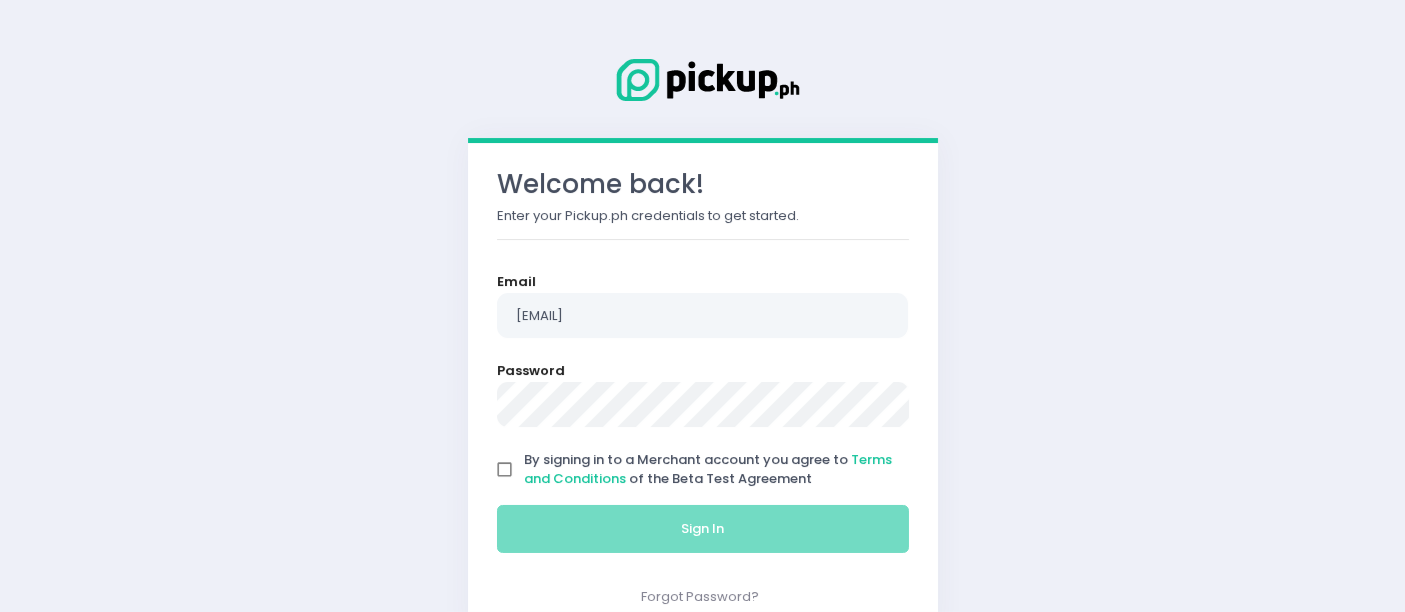 click on "By signing in to a Merchant account you agree to   Terms and Conditions   of the Beta Test Agreement" at bounding box center (505, 470) 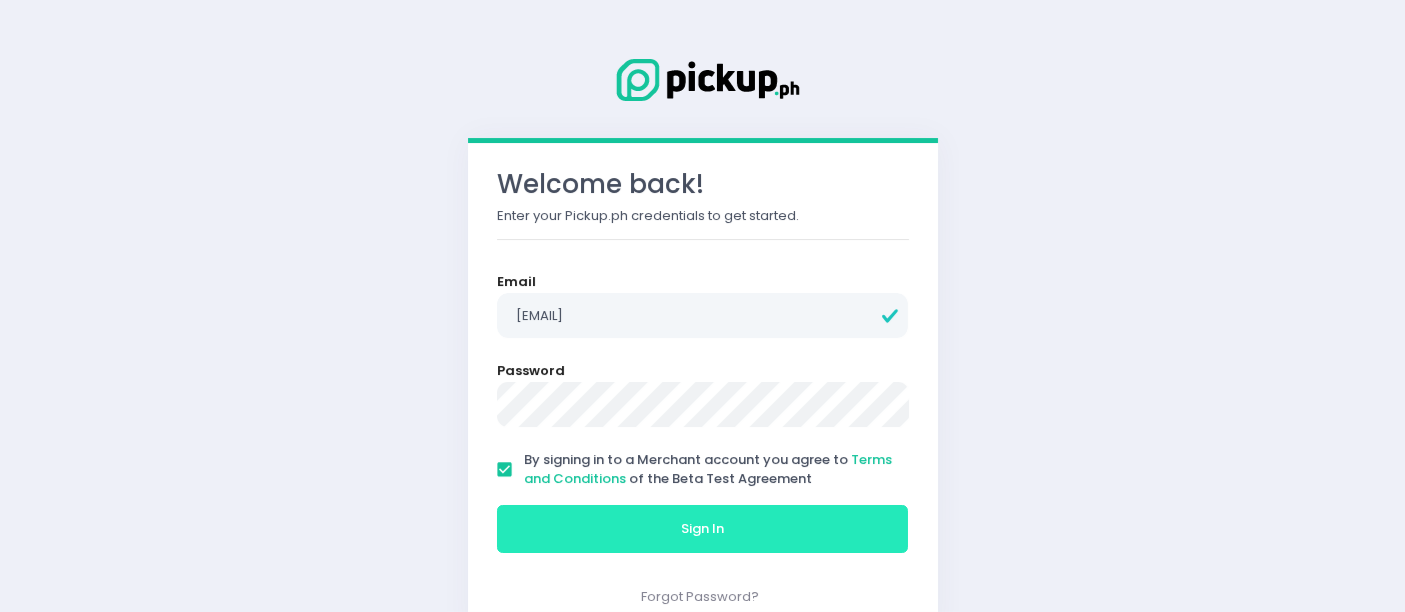click on "Sign In" at bounding box center [703, 529] 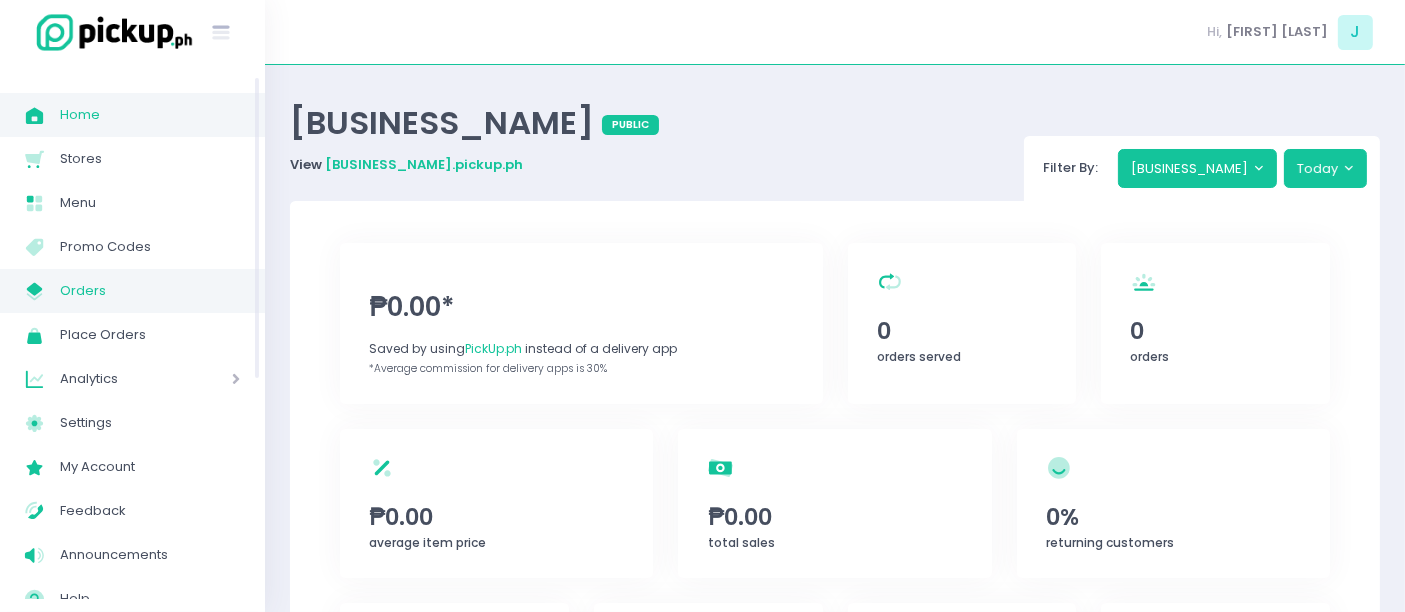 click on "Orders" at bounding box center (150, 291) 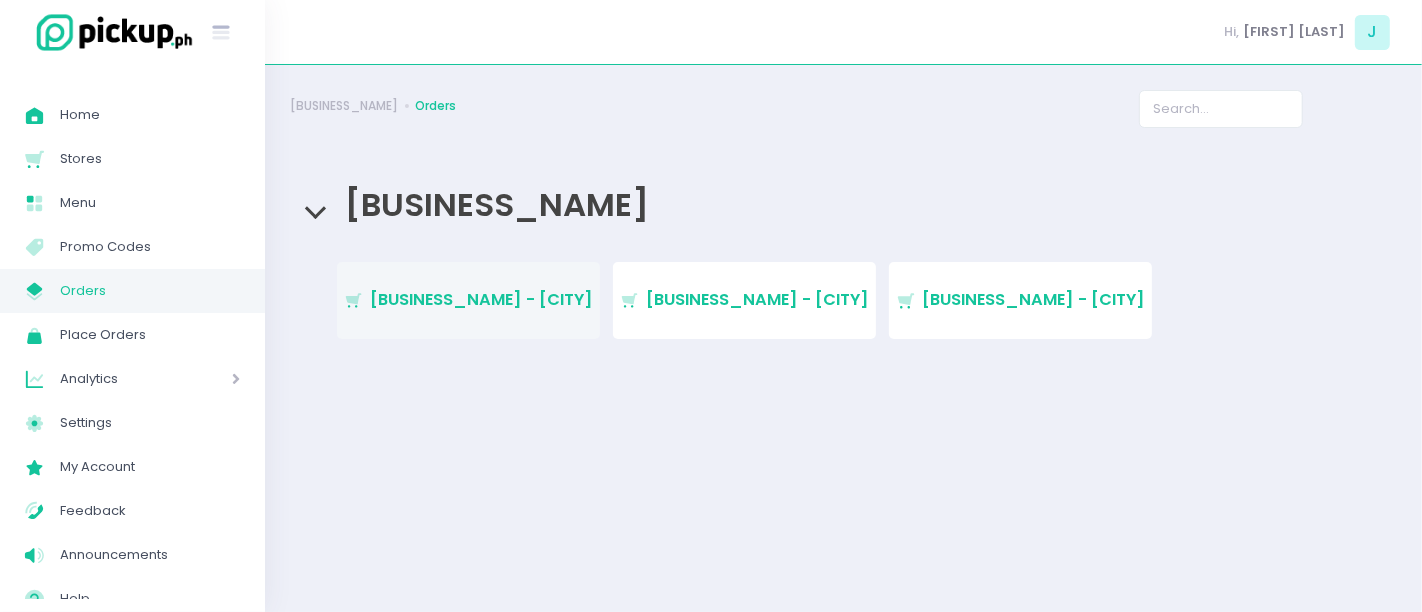 click on "Stockholm-icons / Shopping / Cart1 Created with Sketch. [BUSINESS_NAME] - [CITY]" at bounding box center [468, 300] 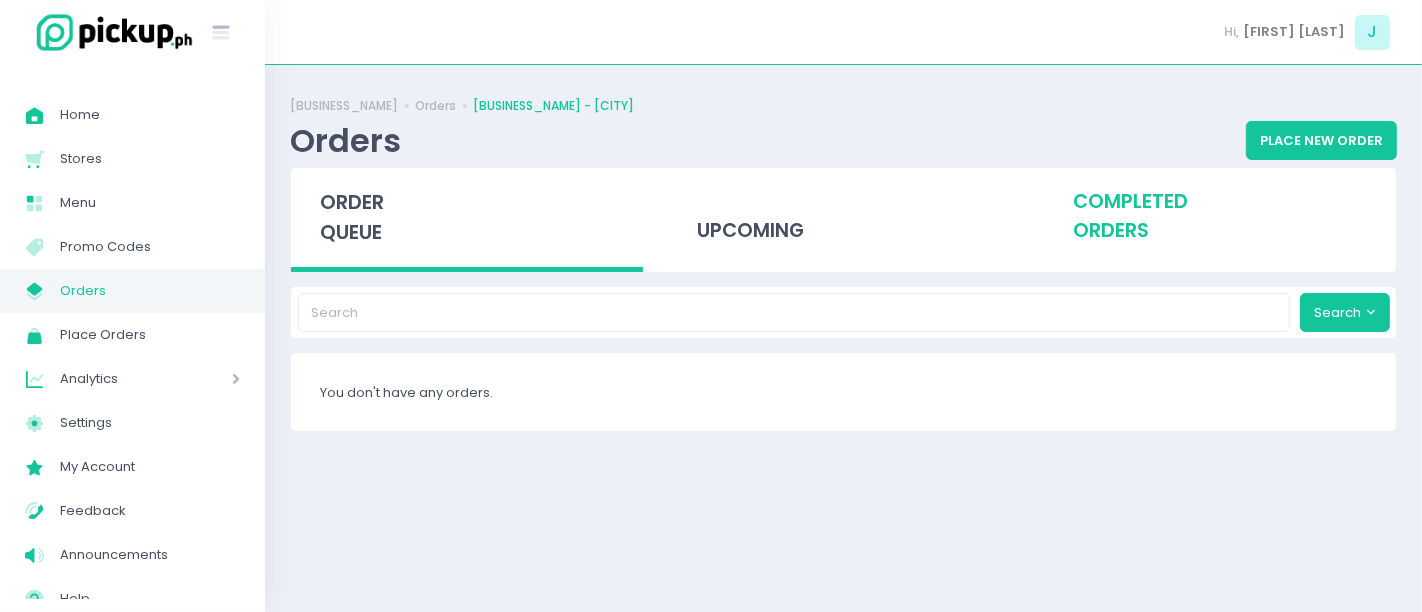 click on "completed  orders" at bounding box center [1220, 217] 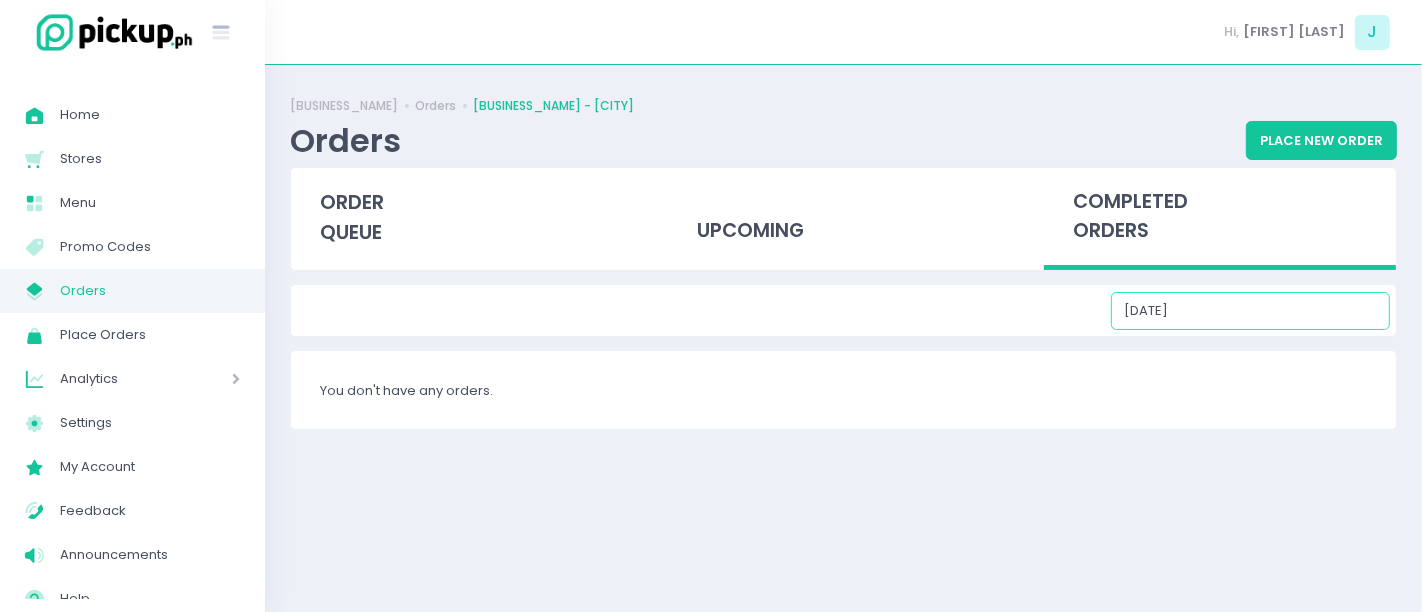 click on "[DATE]" at bounding box center (1250, 311) 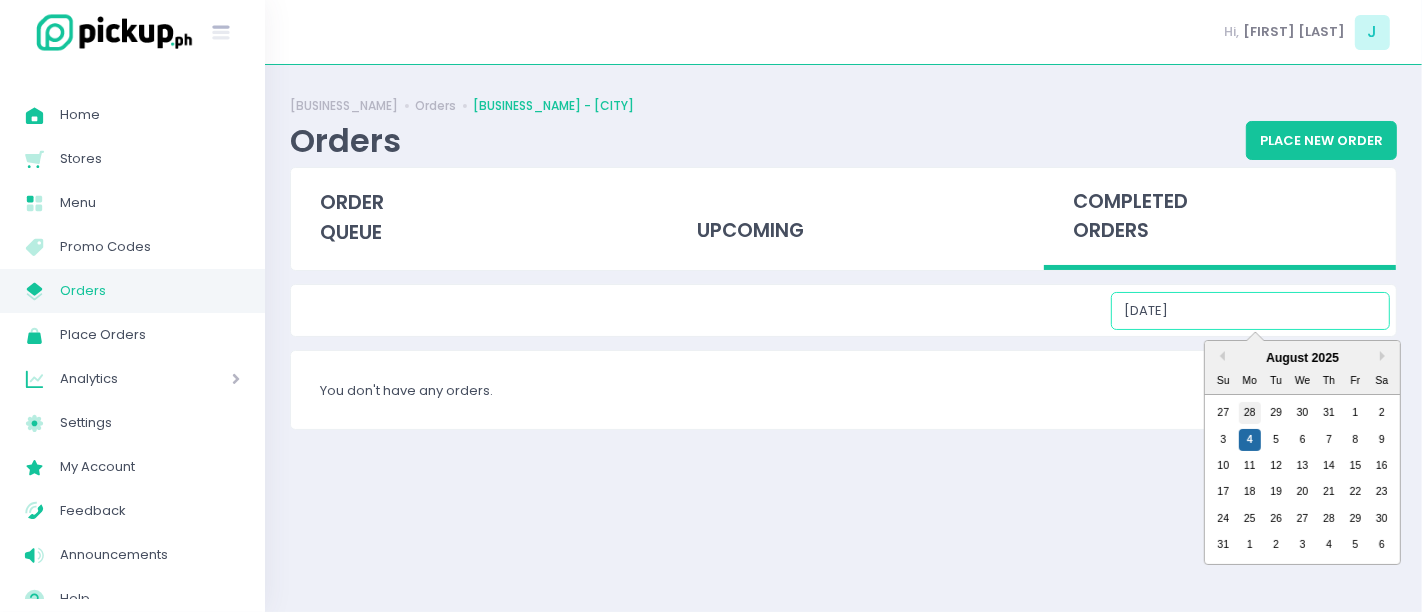 click on "28" at bounding box center (1250, 413) 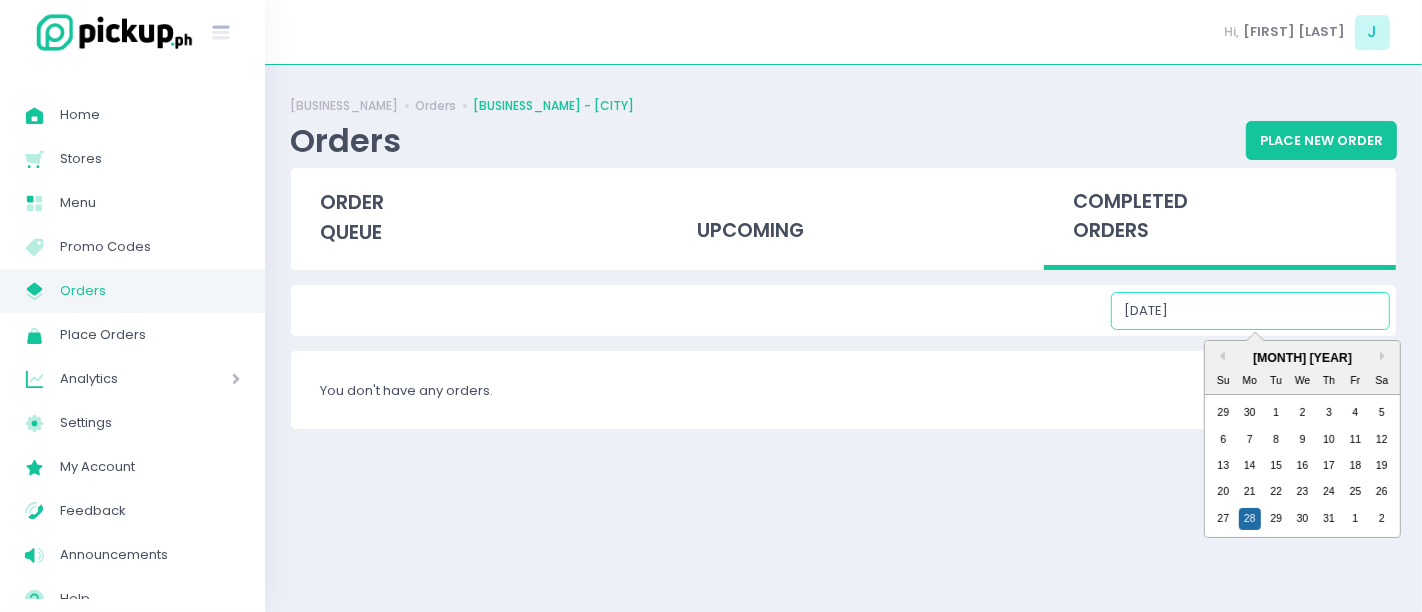 click on "[DATE]" at bounding box center (1250, 311) 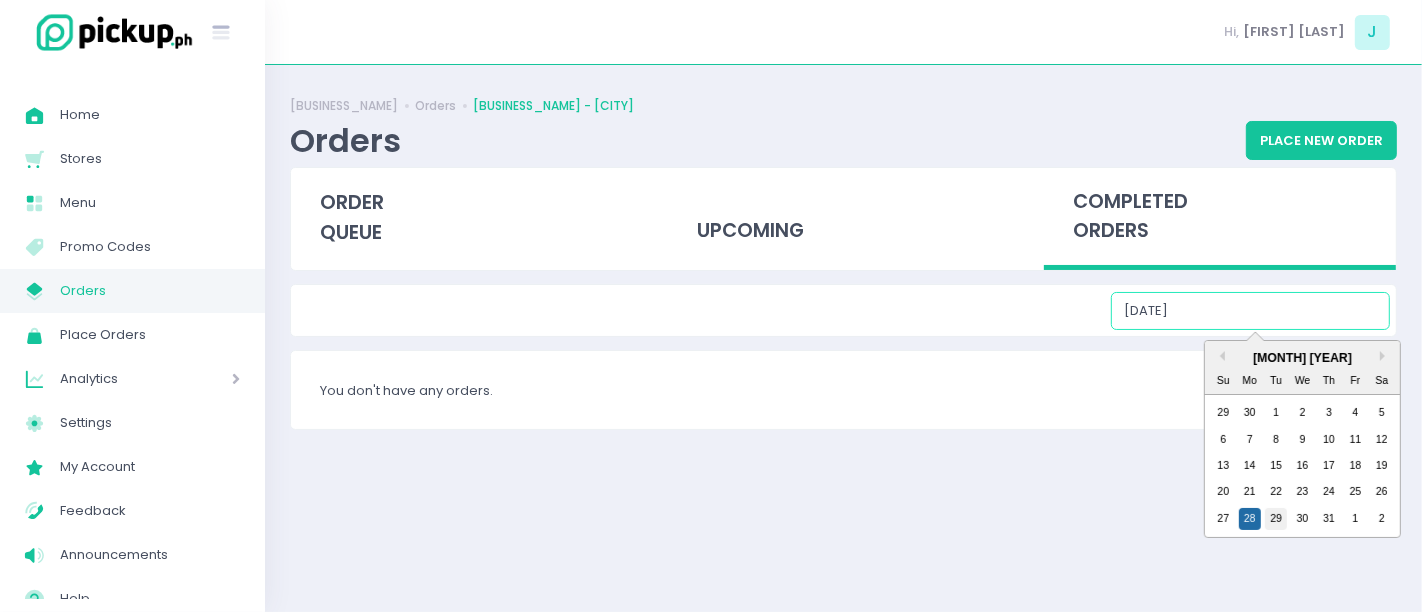 click on "29" at bounding box center (1276, 519) 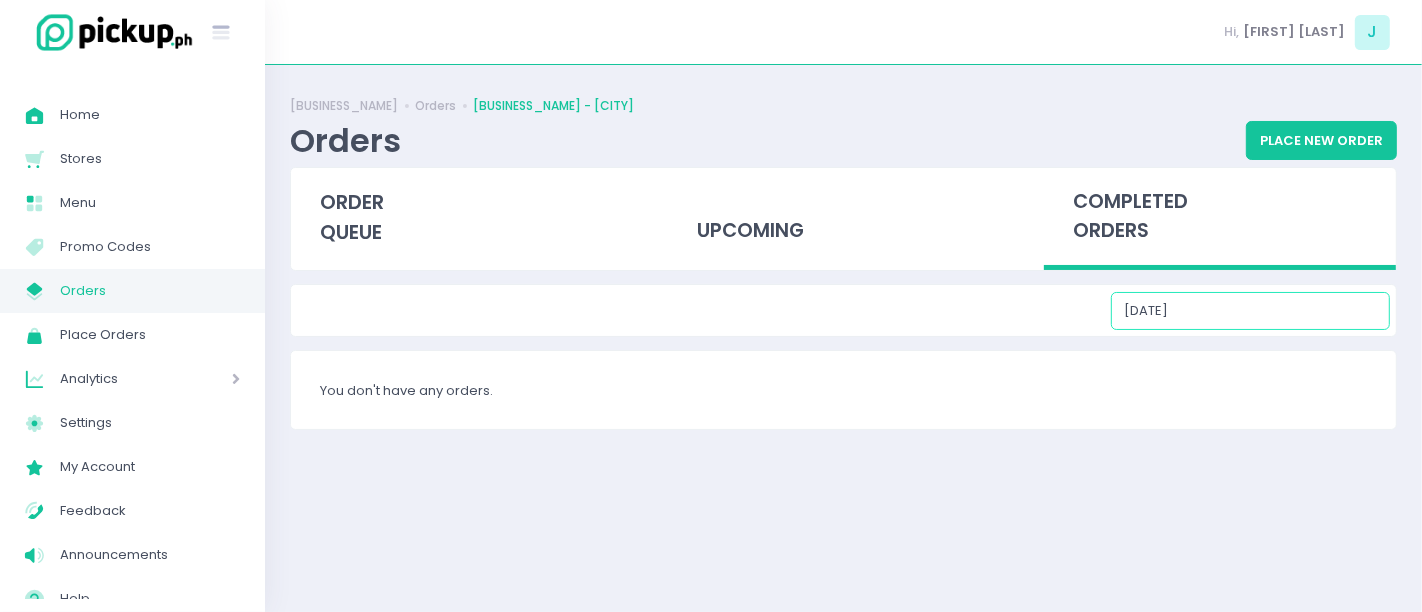 click on "[DATE]" at bounding box center [1250, 311] 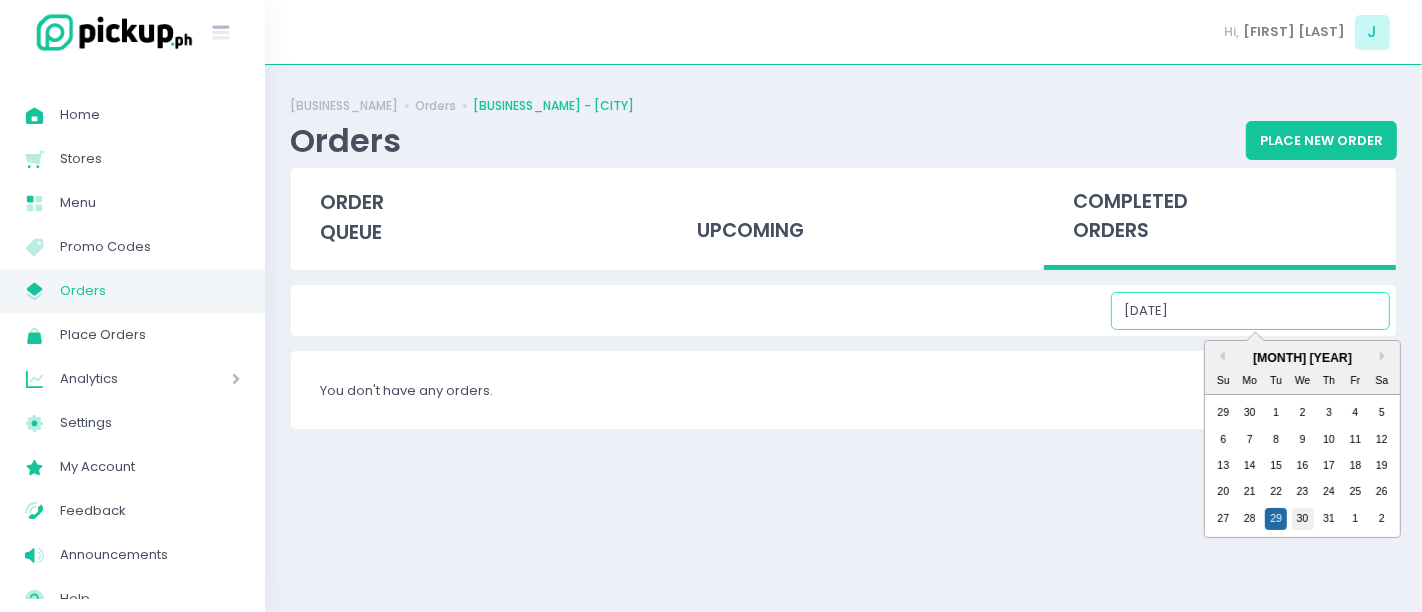 click on "30" at bounding box center [1303, 519] 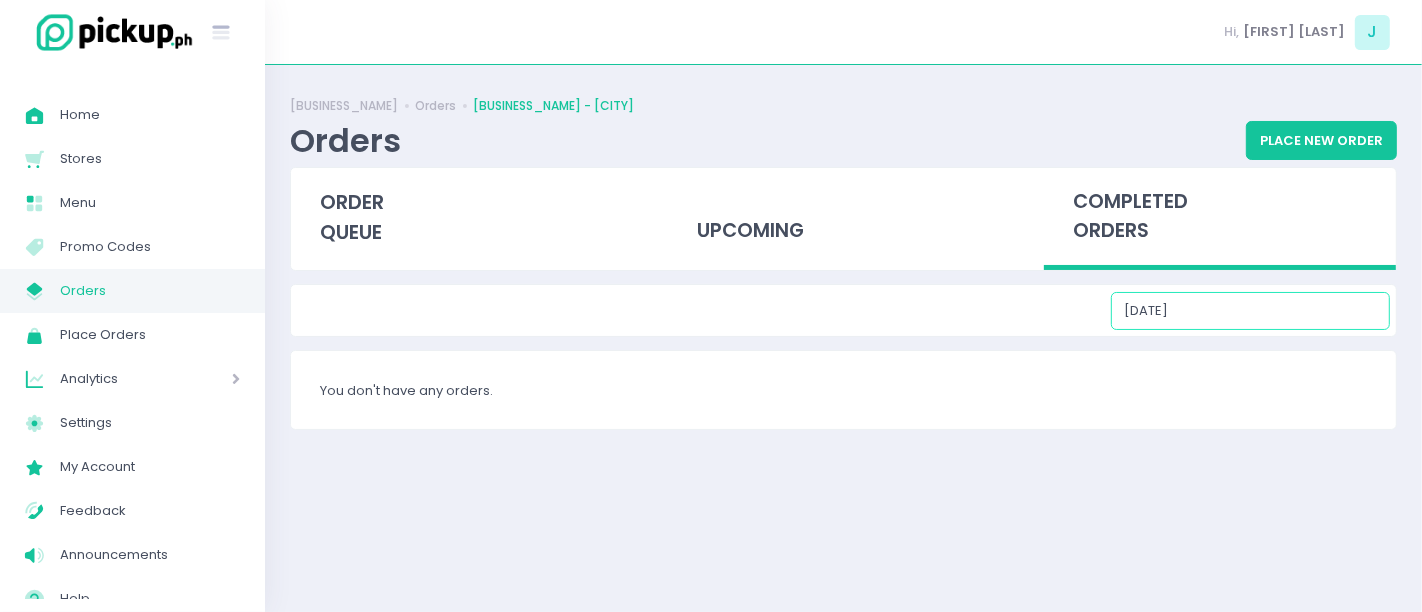 click on "[DATE]" at bounding box center (1250, 311) 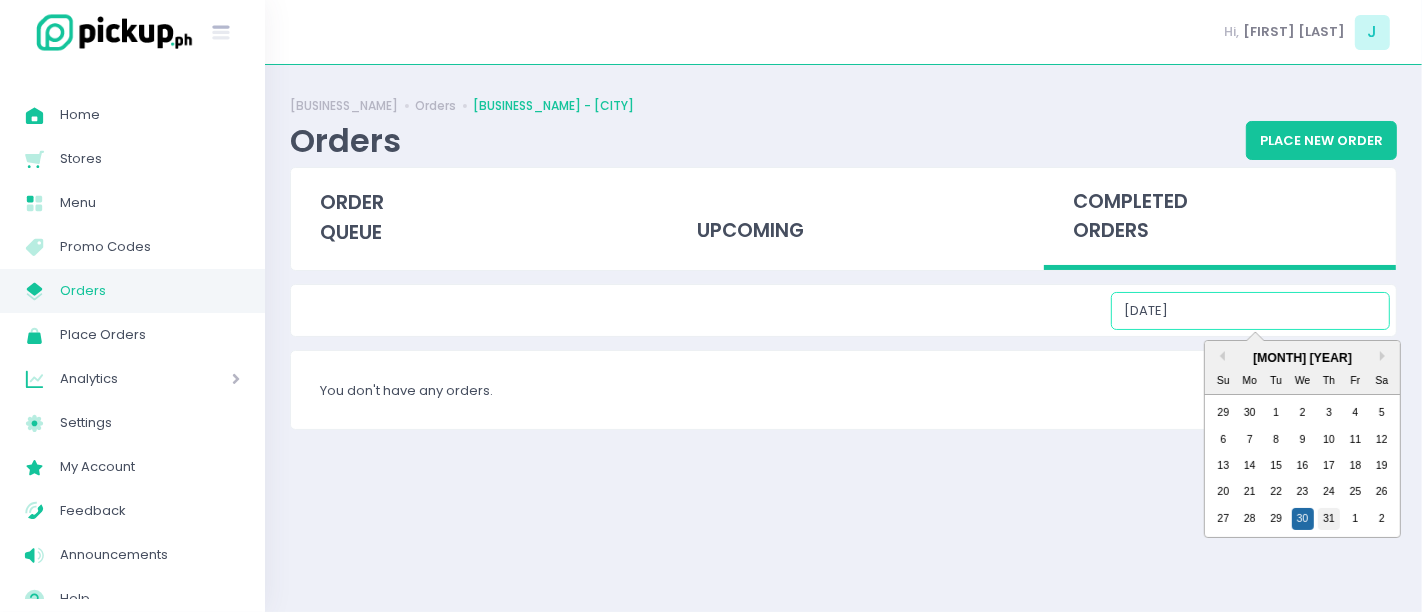 click on "31" at bounding box center [1329, 519] 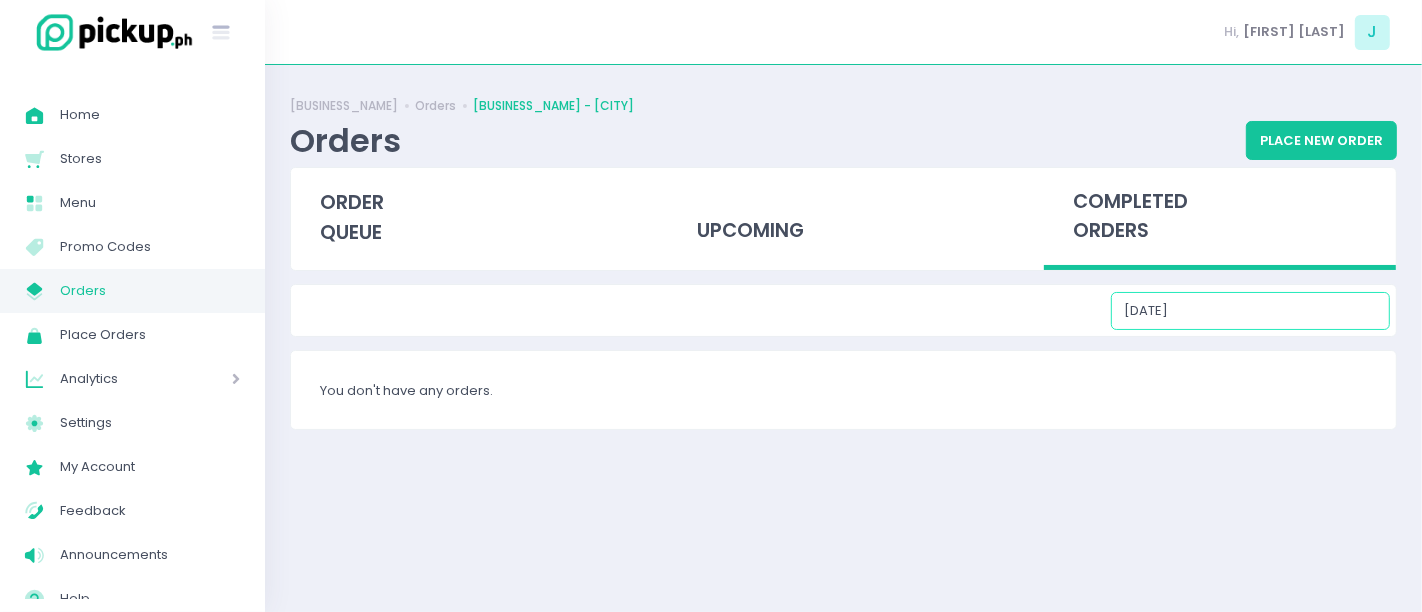click on "[DATE]" at bounding box center (1250, 311) 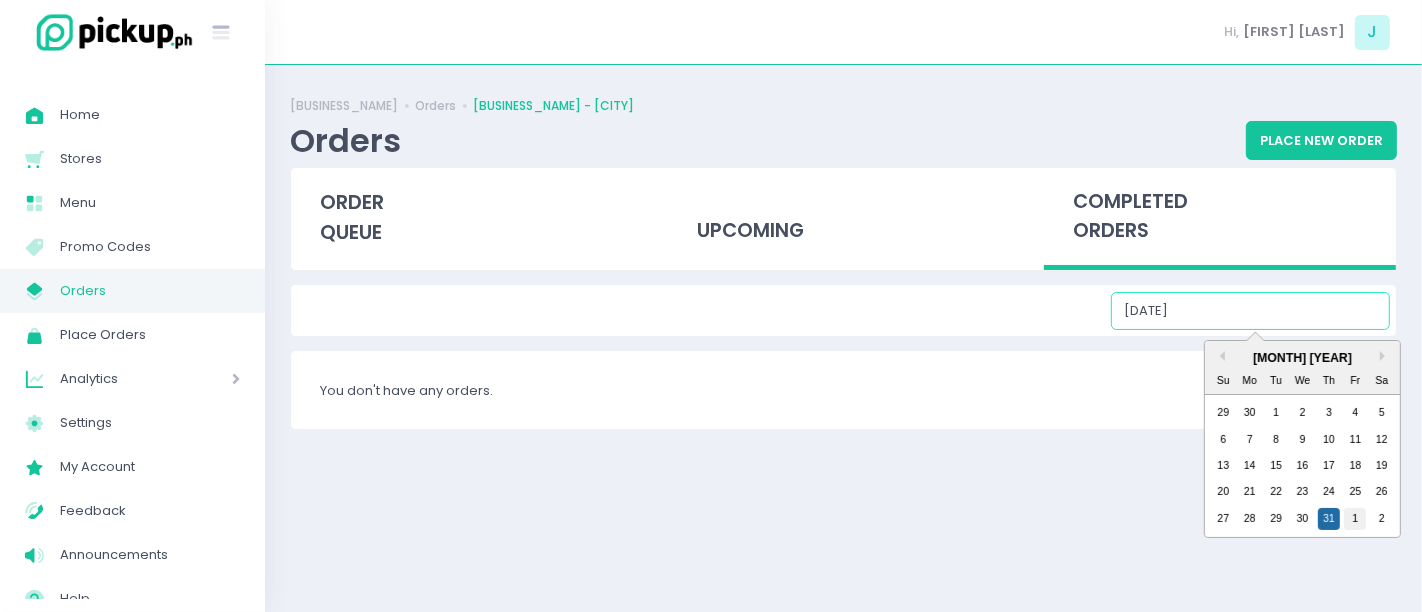 click on "1" at bounding box center [1355, 519] 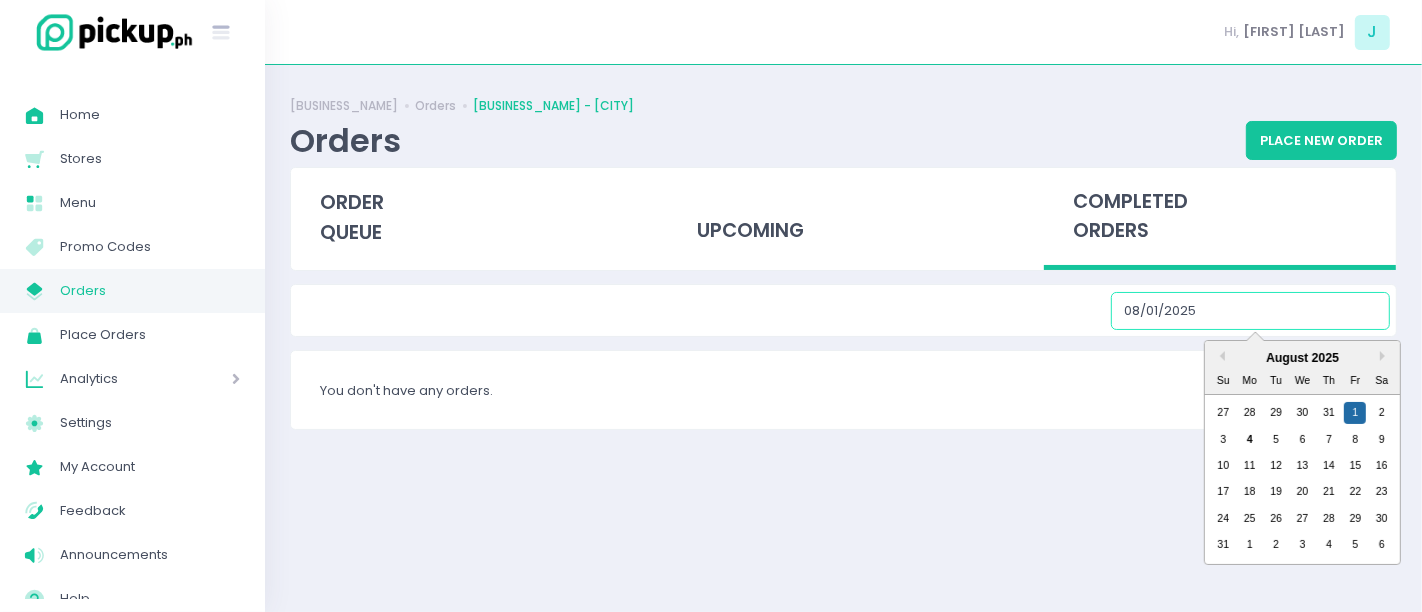 click on "08/01/2025" at bounding box center [1250, 311] 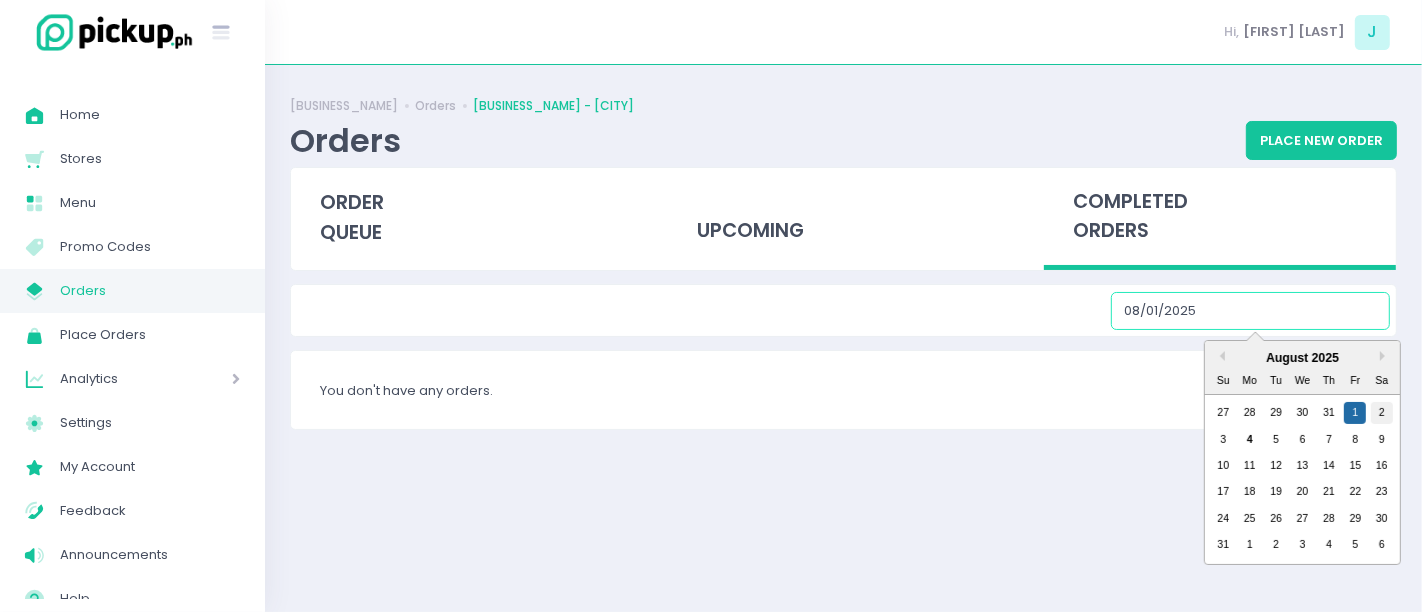 click on "2" at bounding box center (1382, 413) 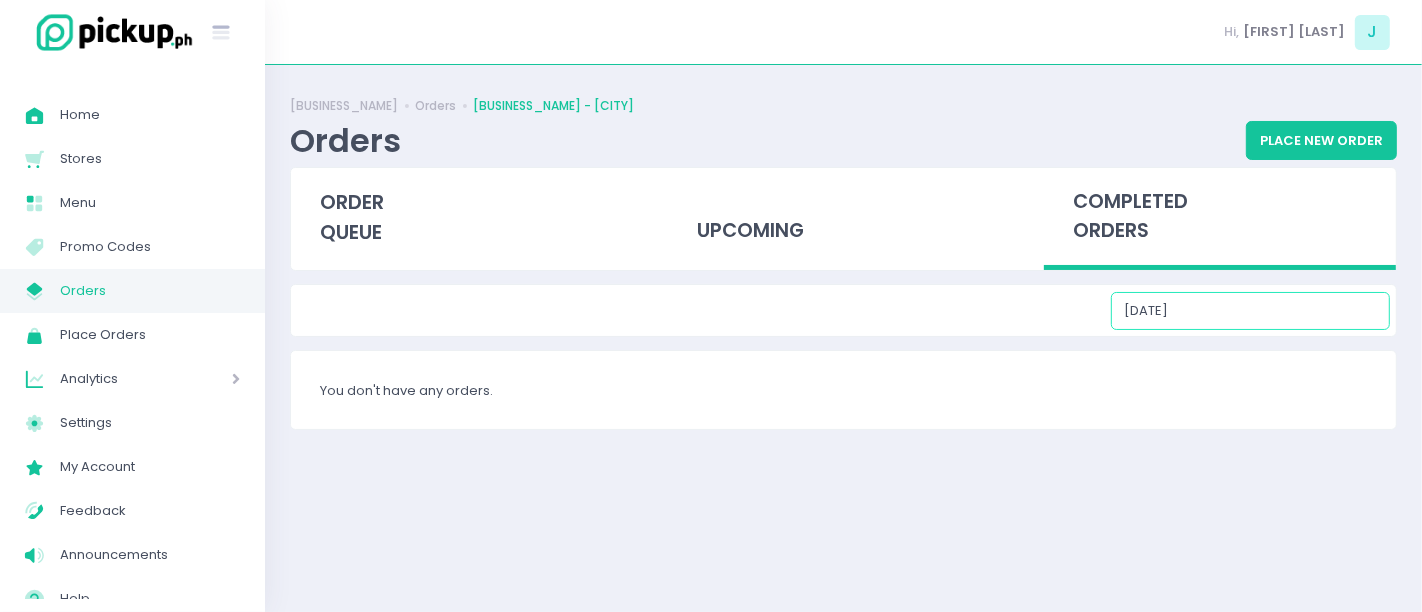 click on "[DATE]" at bounding box center [1250, 311] 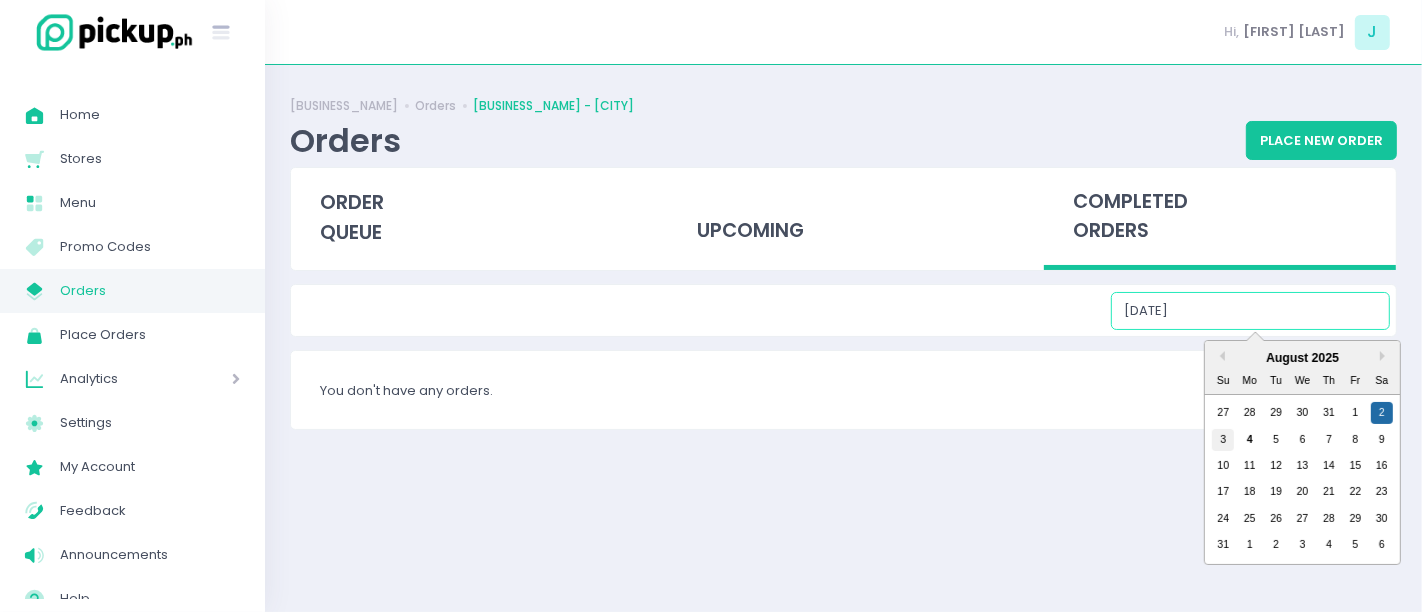click on "3" at bounding box center (1223, 440) 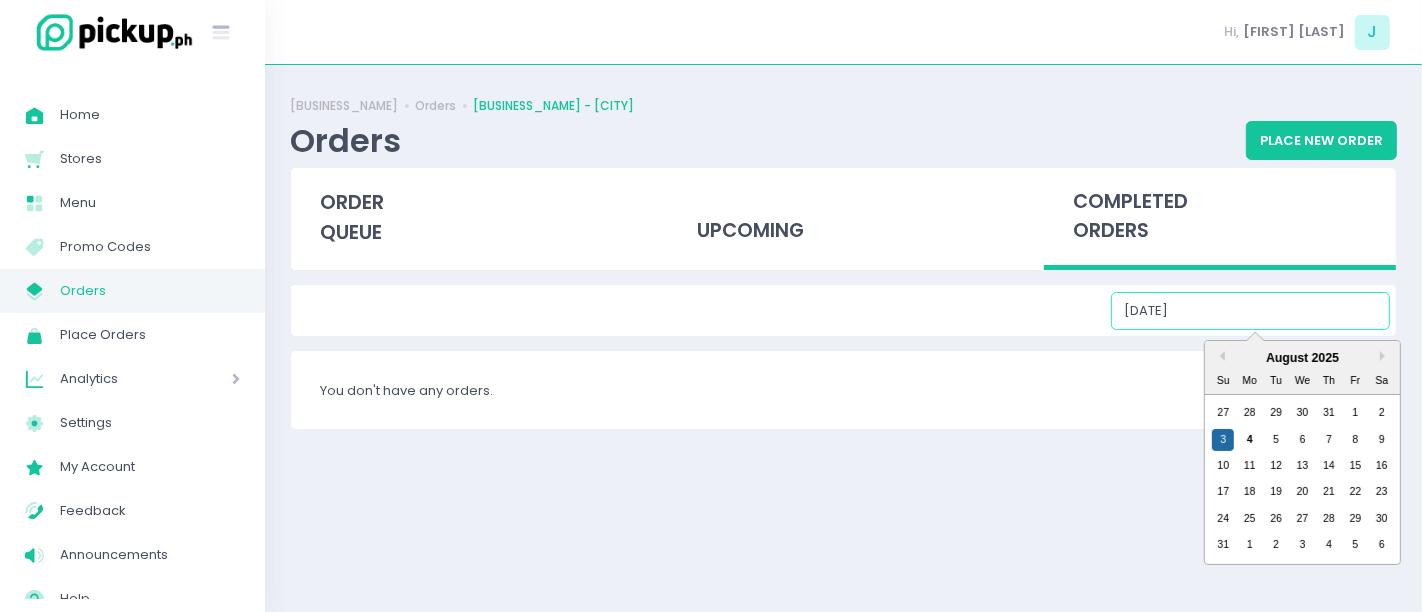 drag, startPoint x: 1248, startPoint y: 310, endPoint x: 1242, endPoint y: 324, distance: 15.231546 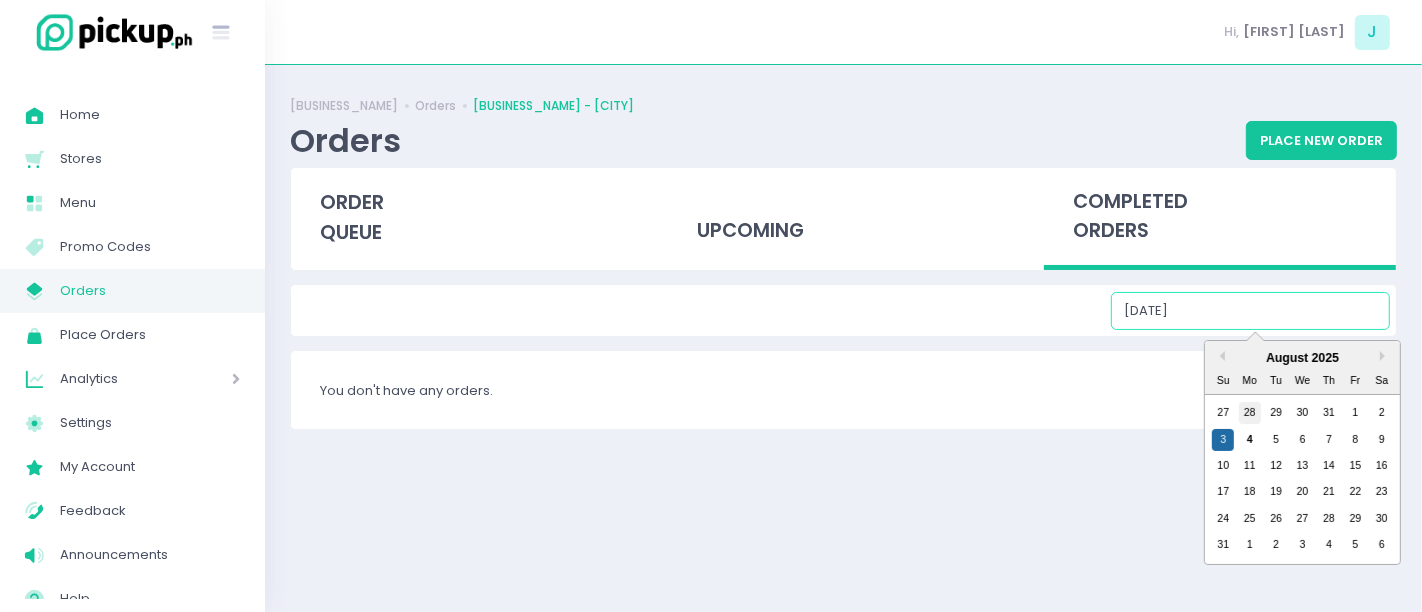 click on "28" at bounding box center (1250, 413) 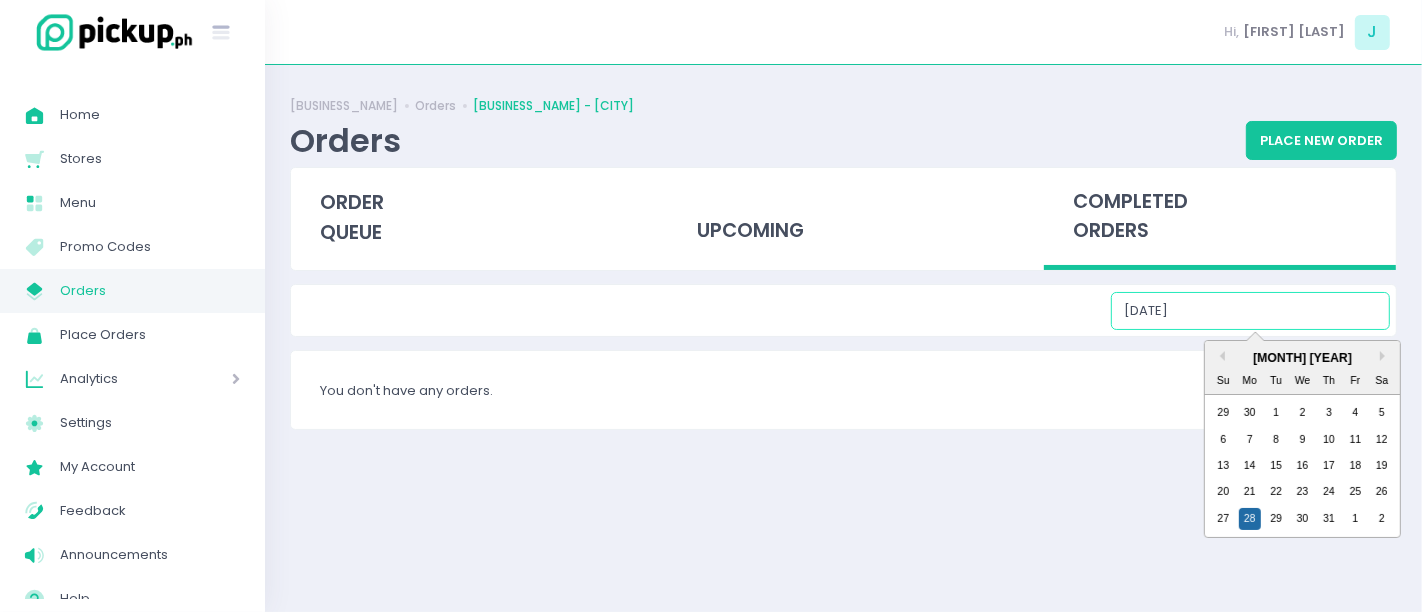 click on "[DATE]" at bounding box center (1250, 311) 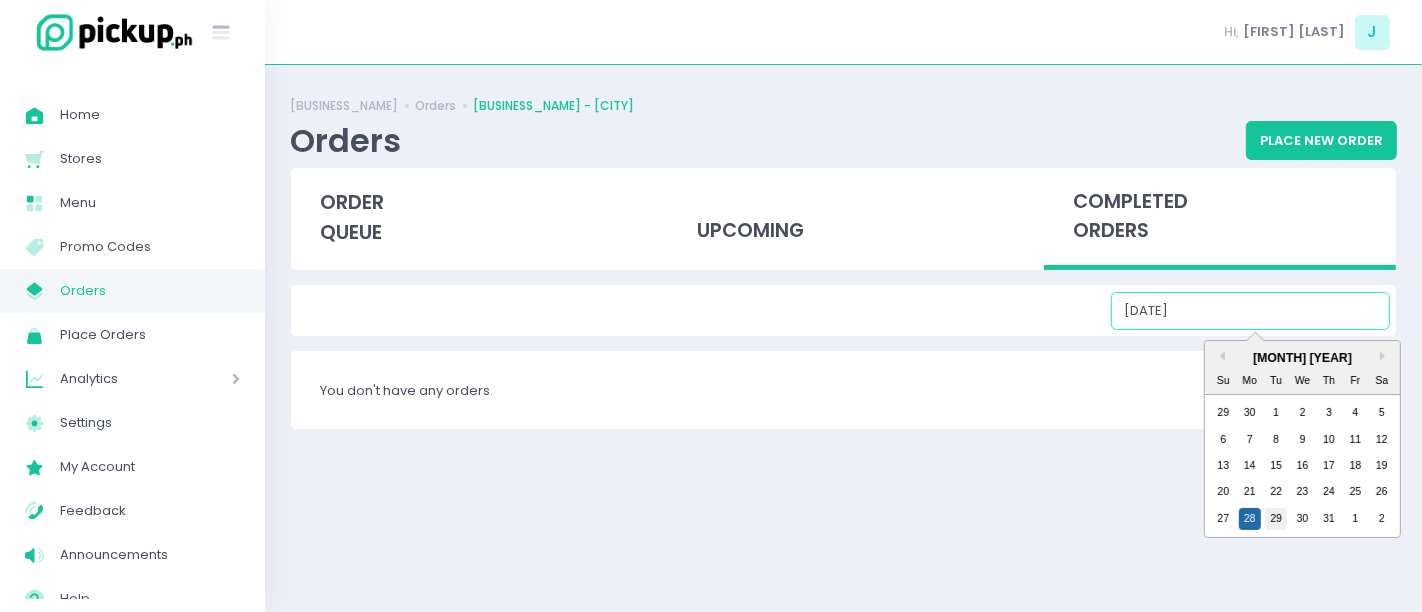 click on "29" at bounding box center [1276, 519] 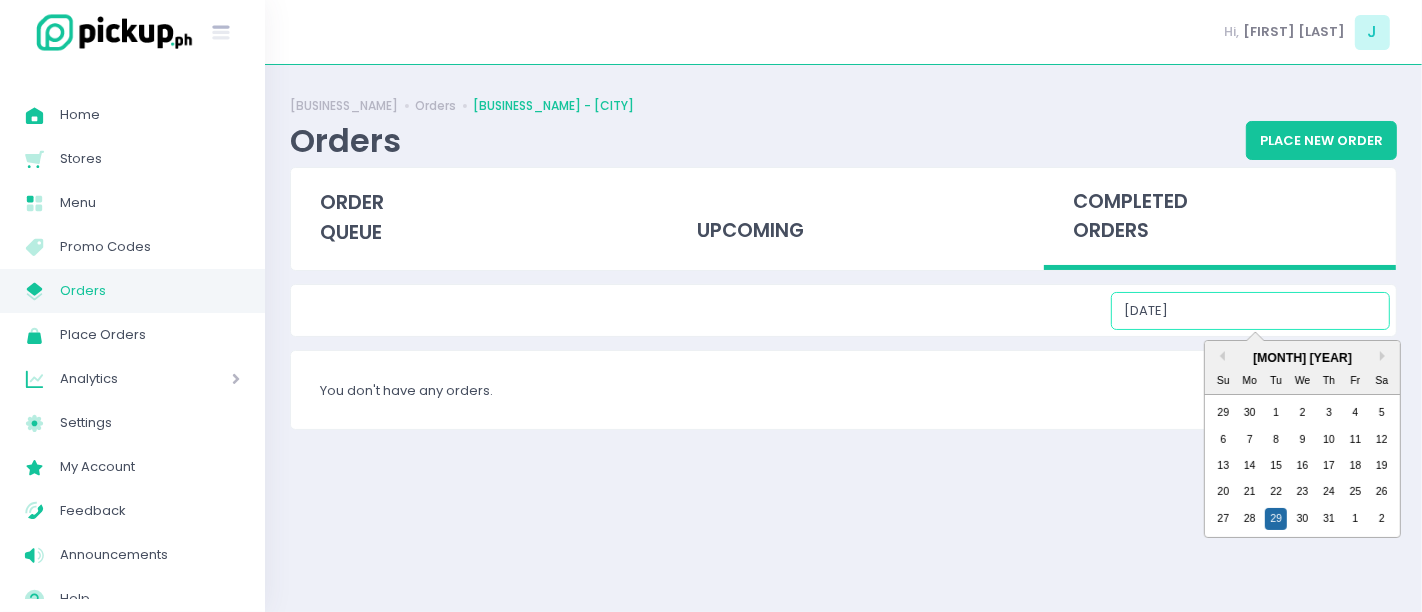 click on "[DATE]" at bounding box center (1250, 311) 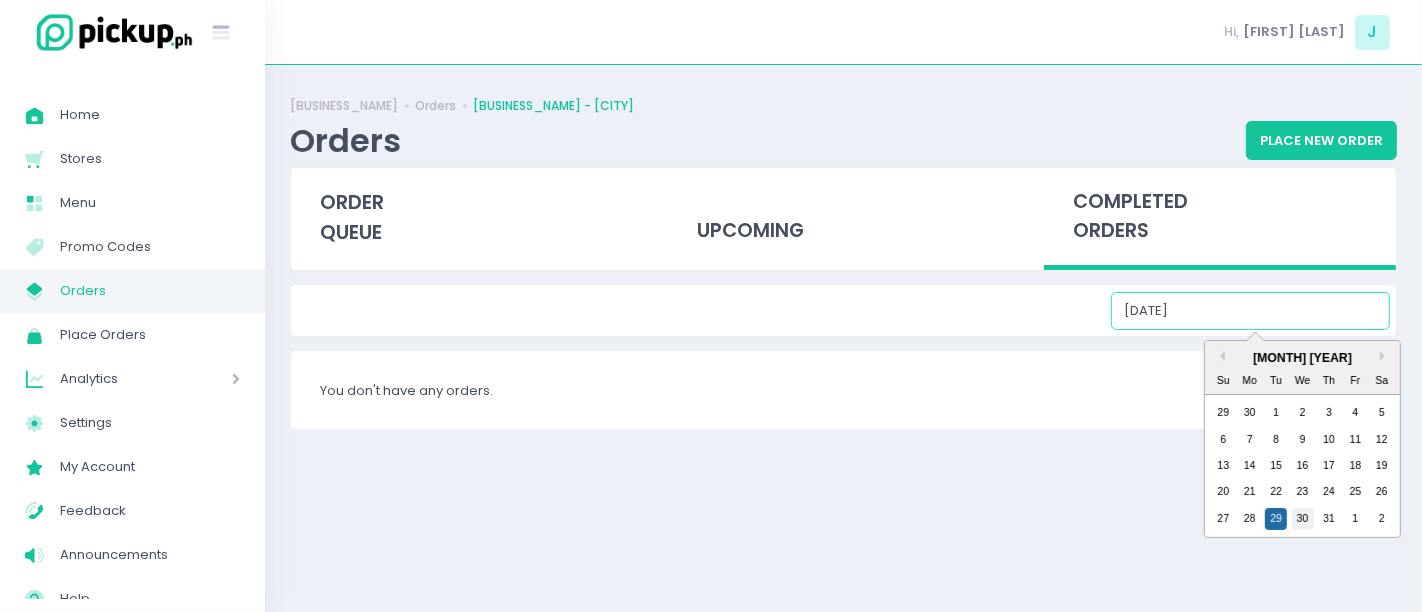 click on "30" at bounding box center [1303, 519] 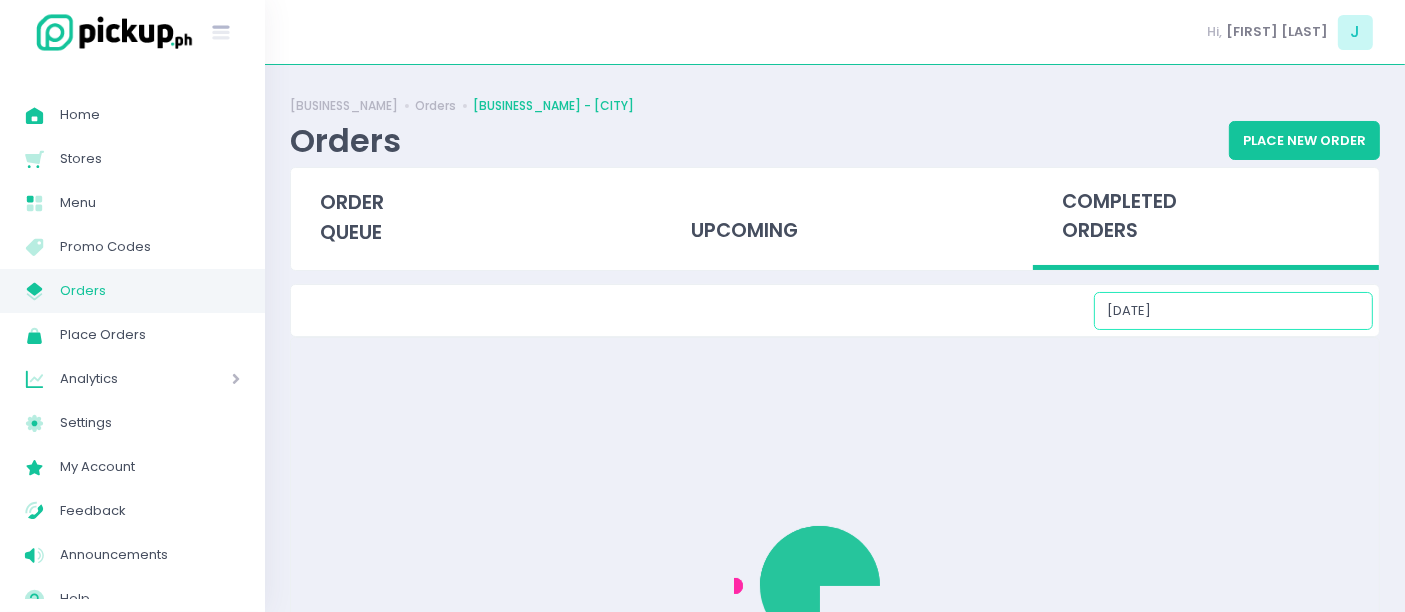 click on "[DATE]" at bounding box center [1233, 311] 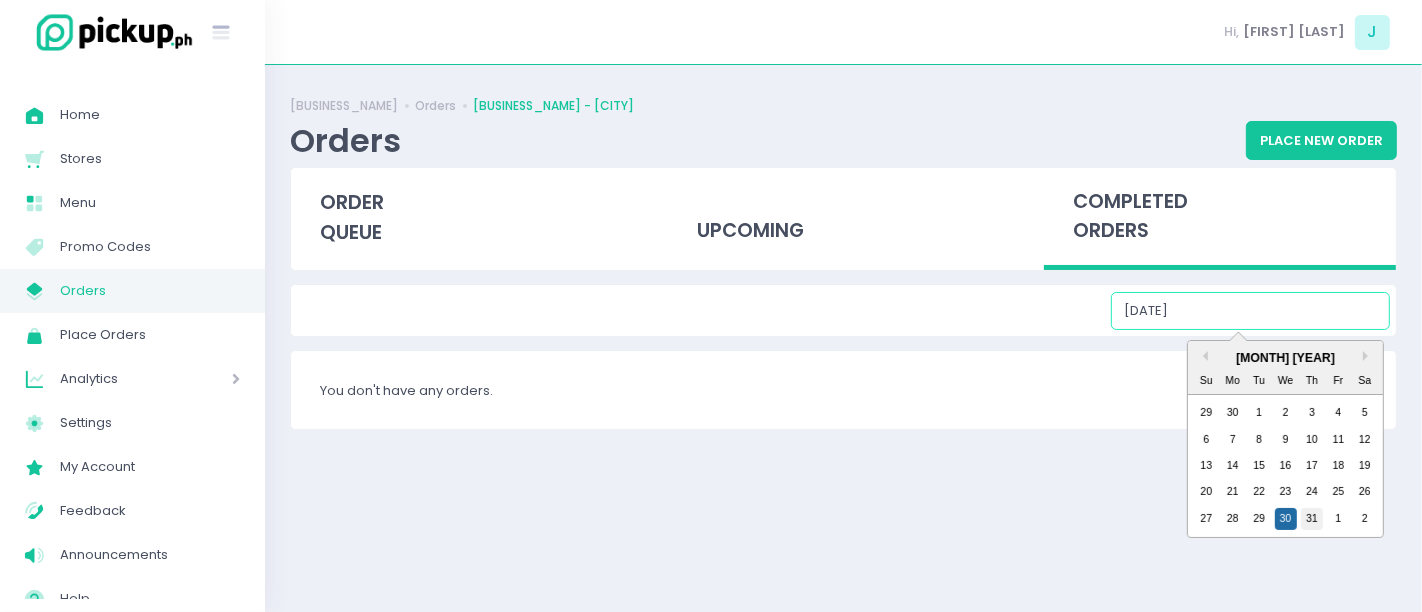 click on "31" at bounding box center [1312, 519] 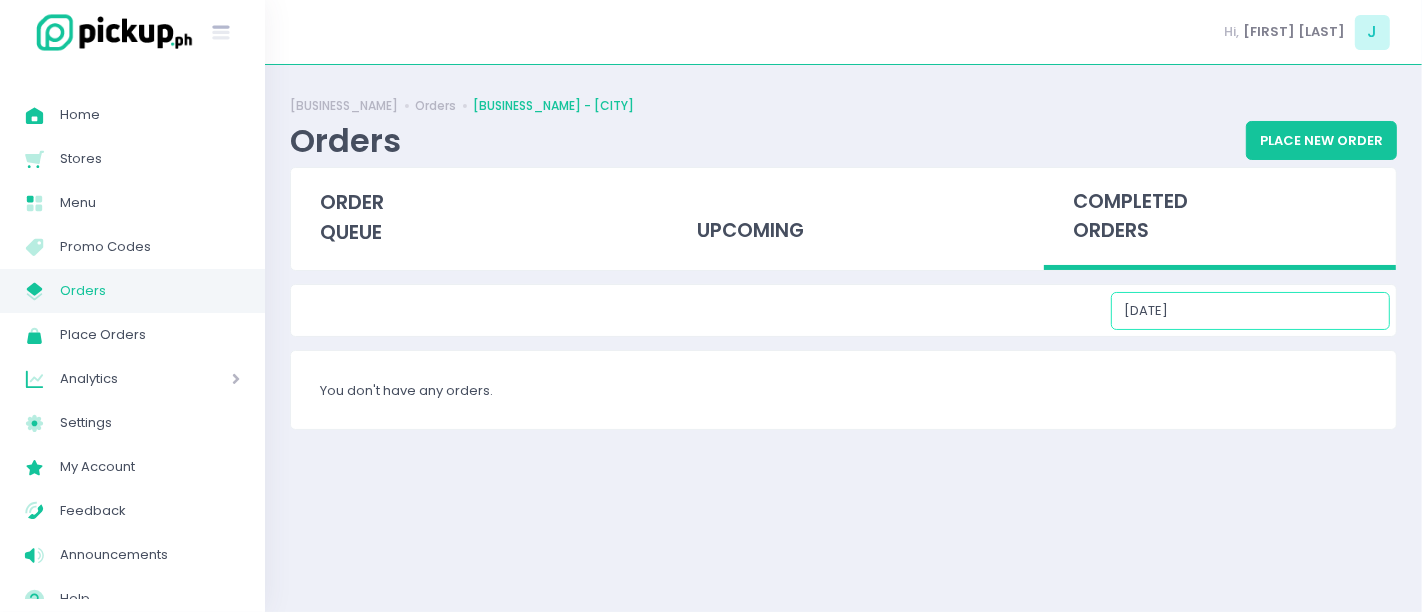 click on "[DATE]" at bounding box center (1250, 311) 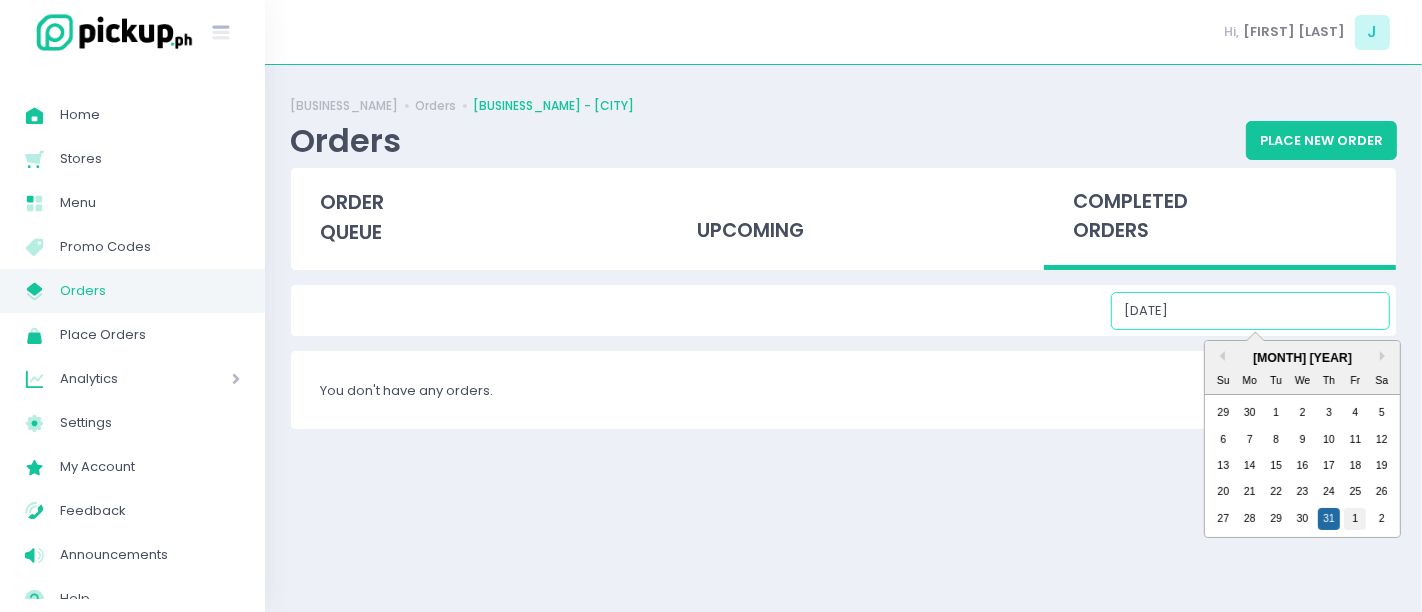 click on "1" at bounding box center [1355, 519] 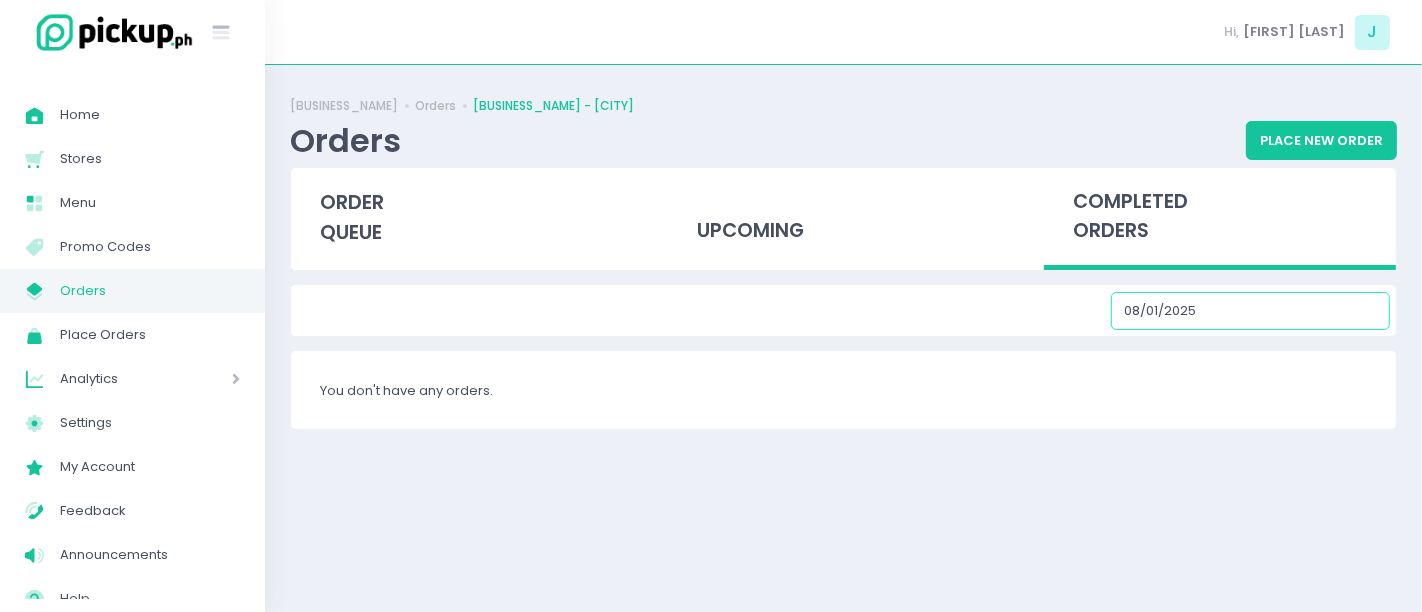 click on "08/01/2025" at bounding box center [1250, 311] 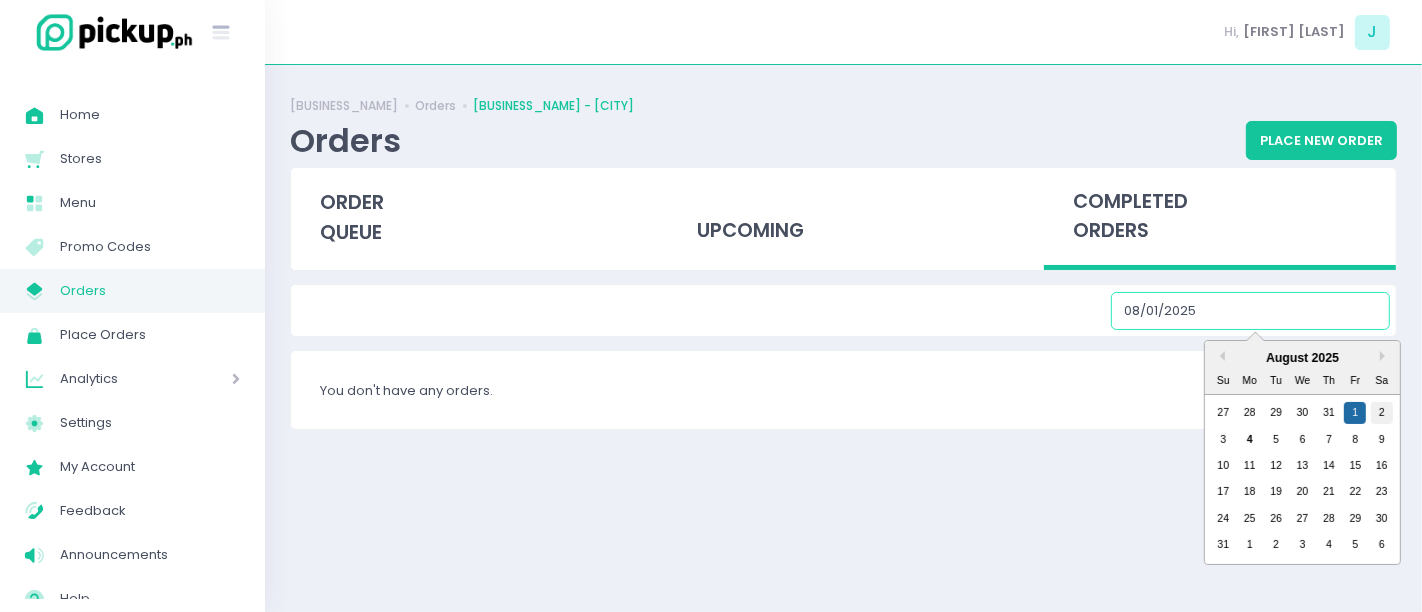 click on "2" at bounding box center (1382, 413) 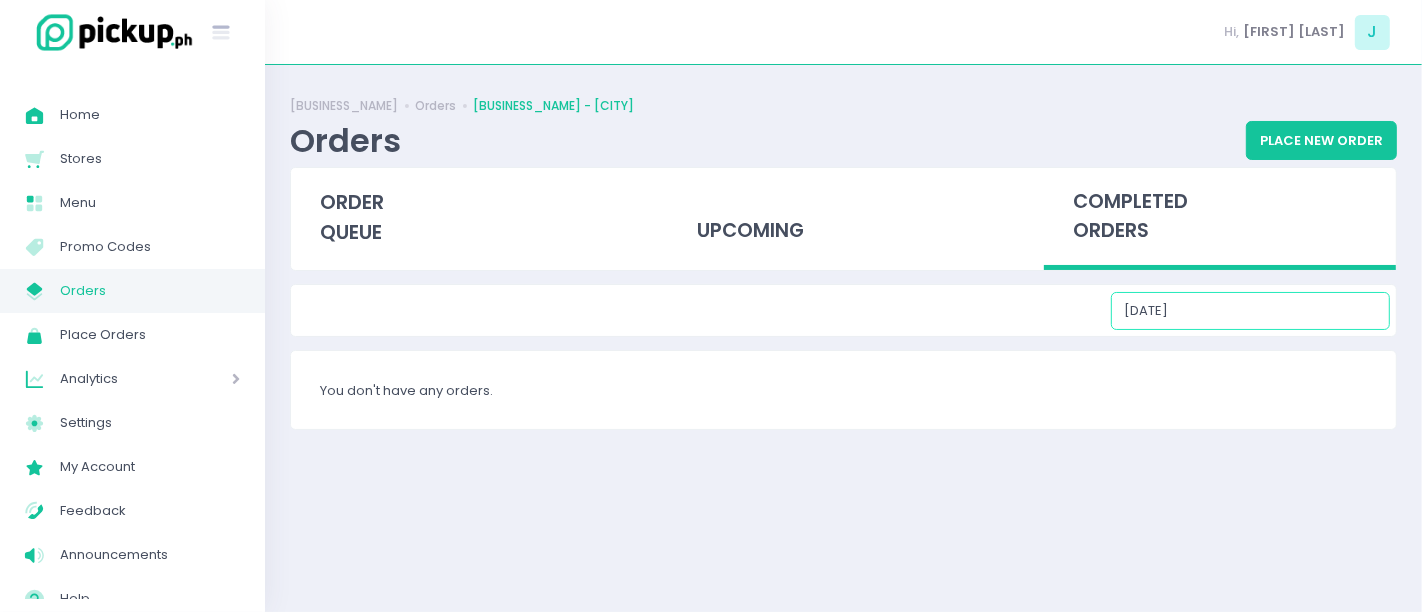 click on "[DATE]" at bounding box center [1250, 311] 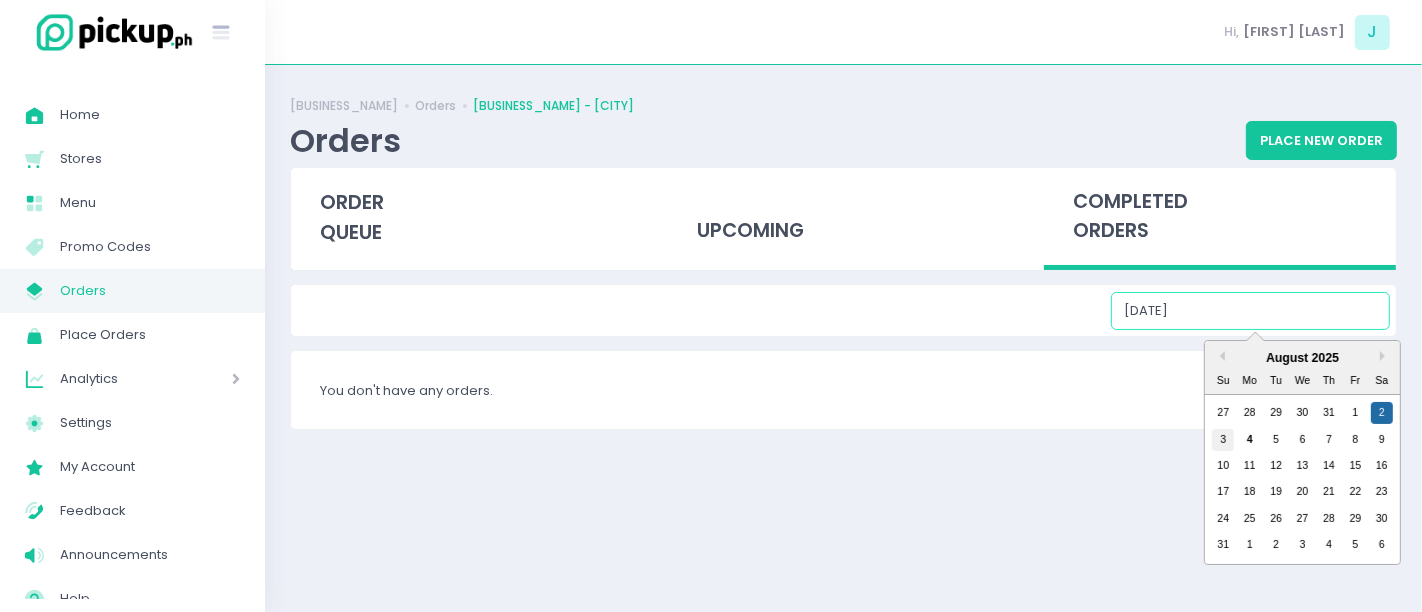 click on "3" at bounding box center (1223, 440) 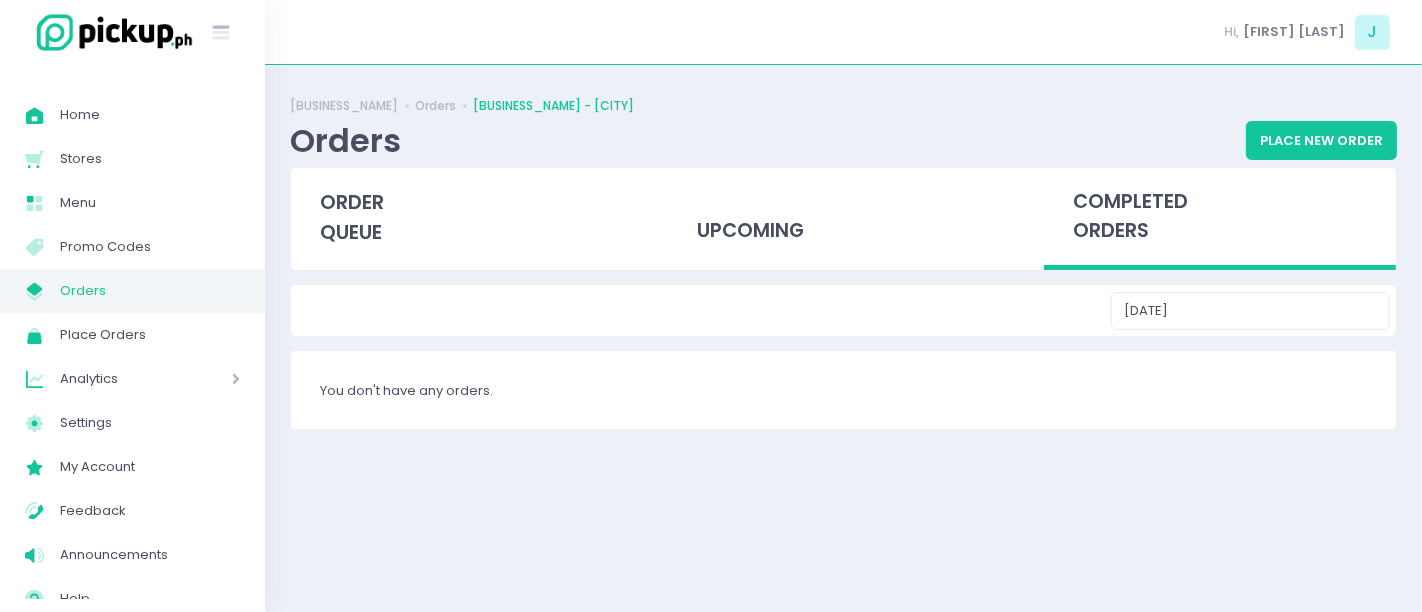 click on "[BUSINESS_NAME] Orders [BUSINESS_NAME] - [CITY] Orders Place New Order order queue upcoming completed orders [DATE] You don't have any orders." at bounding box center [843, 338] 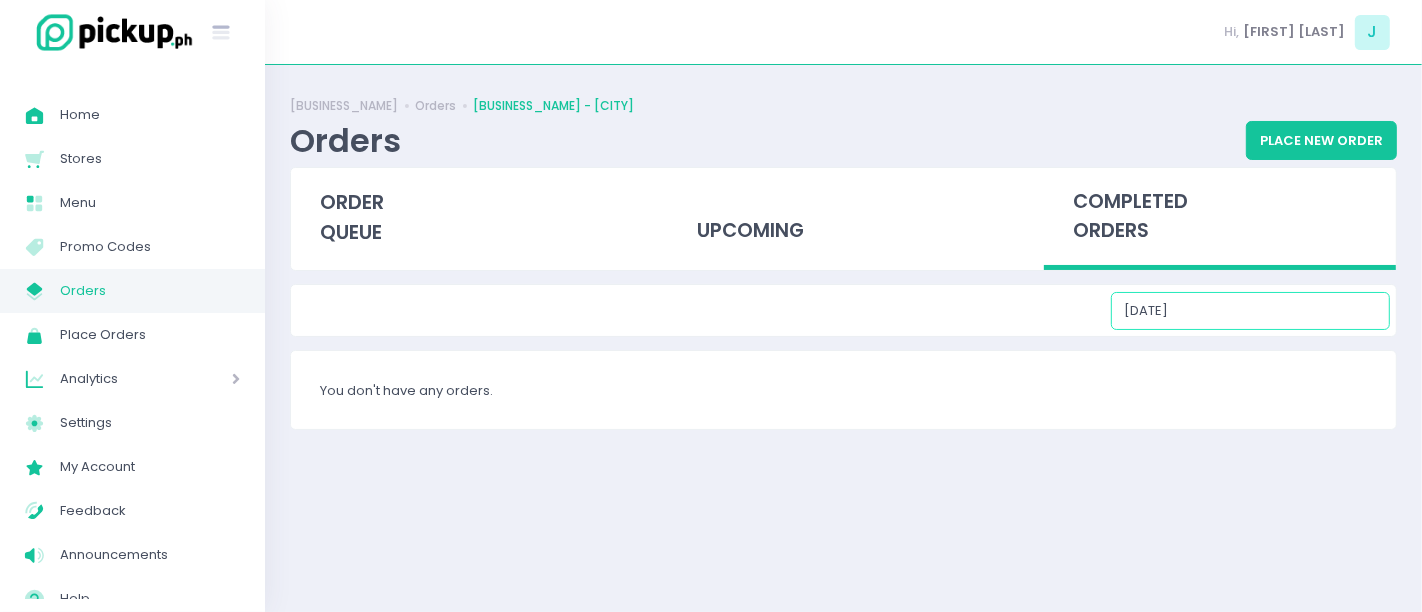 click on "[DATE]" at bounding box center (1250, 311) 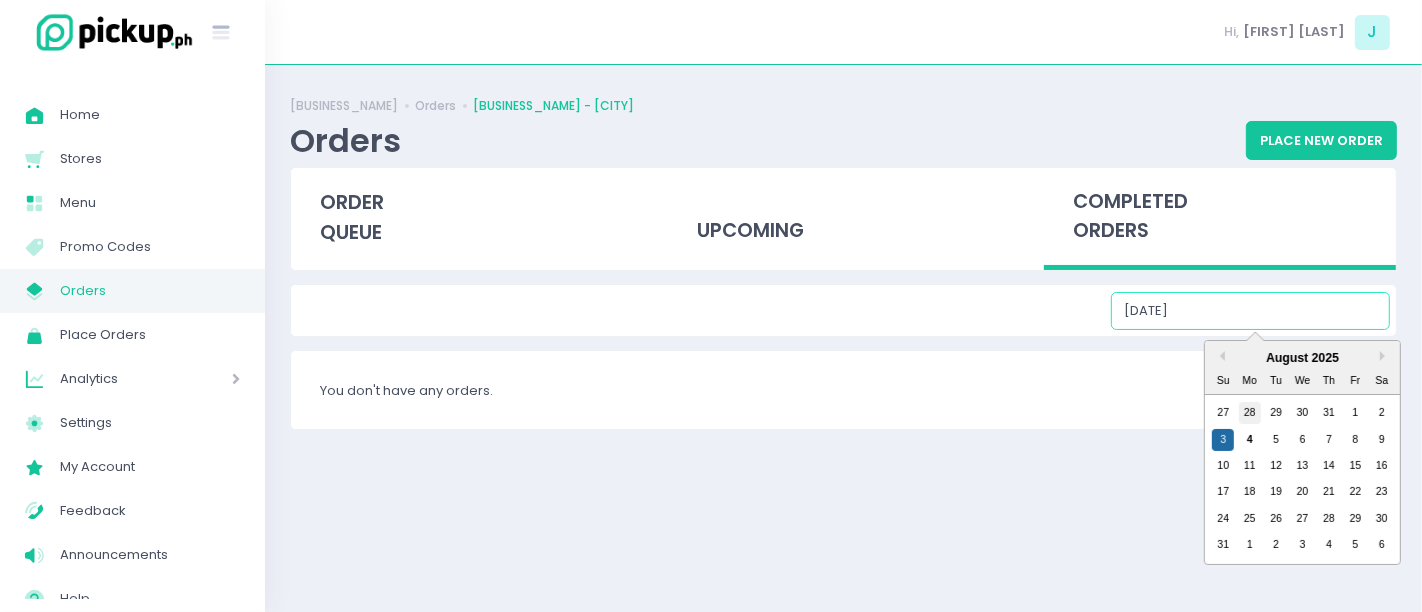 click on "28" at bounding box center (1250, 413) 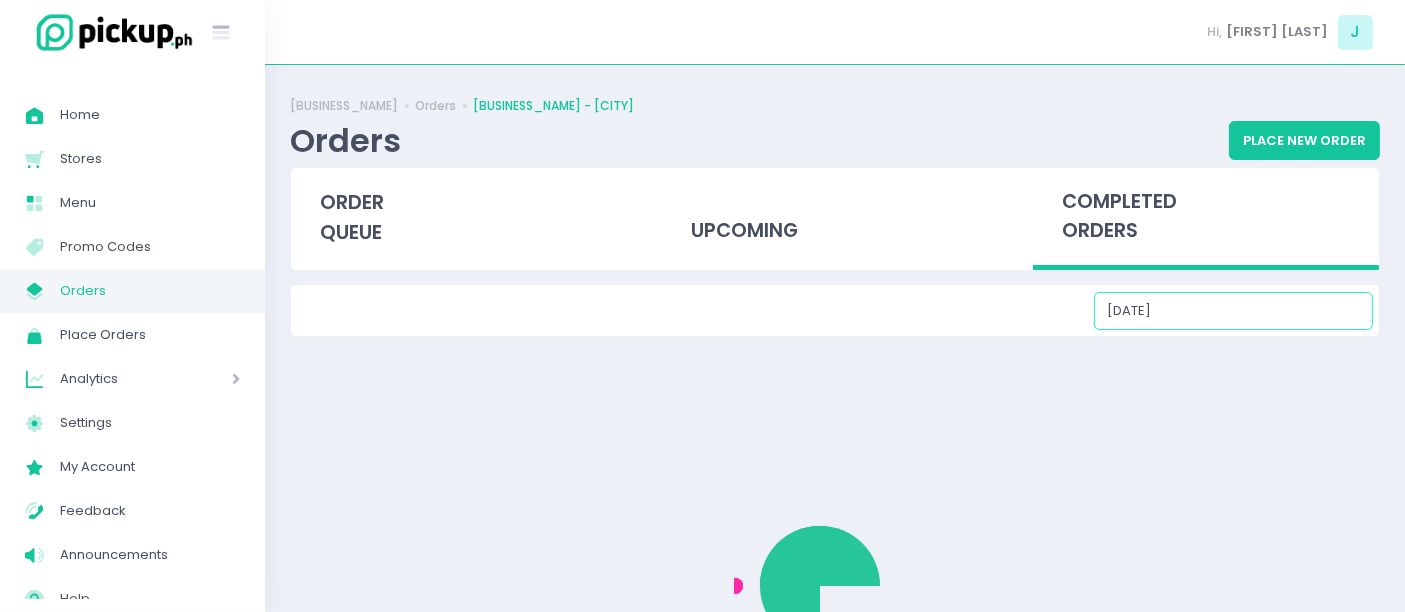 click on "[DATE]" at bounding box center [1233, 311] 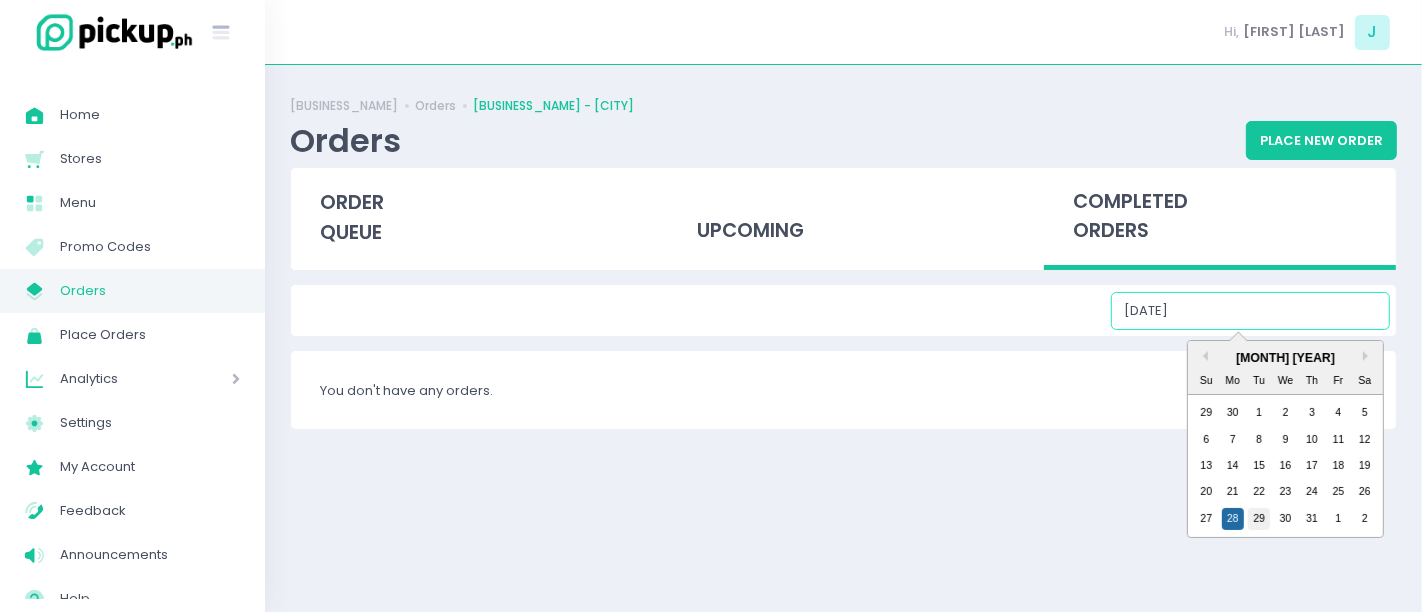 click on "29" at bounding box center (1259, 519) 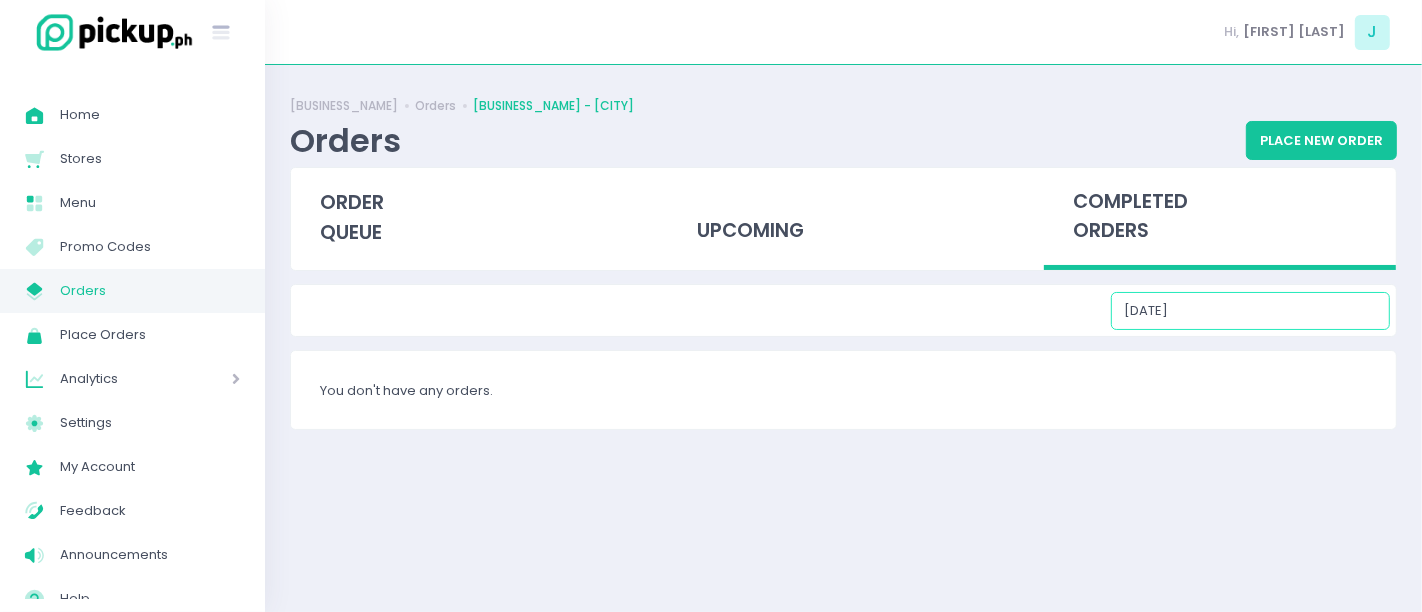 drag, startPoint x: 1247, startPoint y: 309, endPoint x: 1251, endPoint y: 321, distance: 12.649111 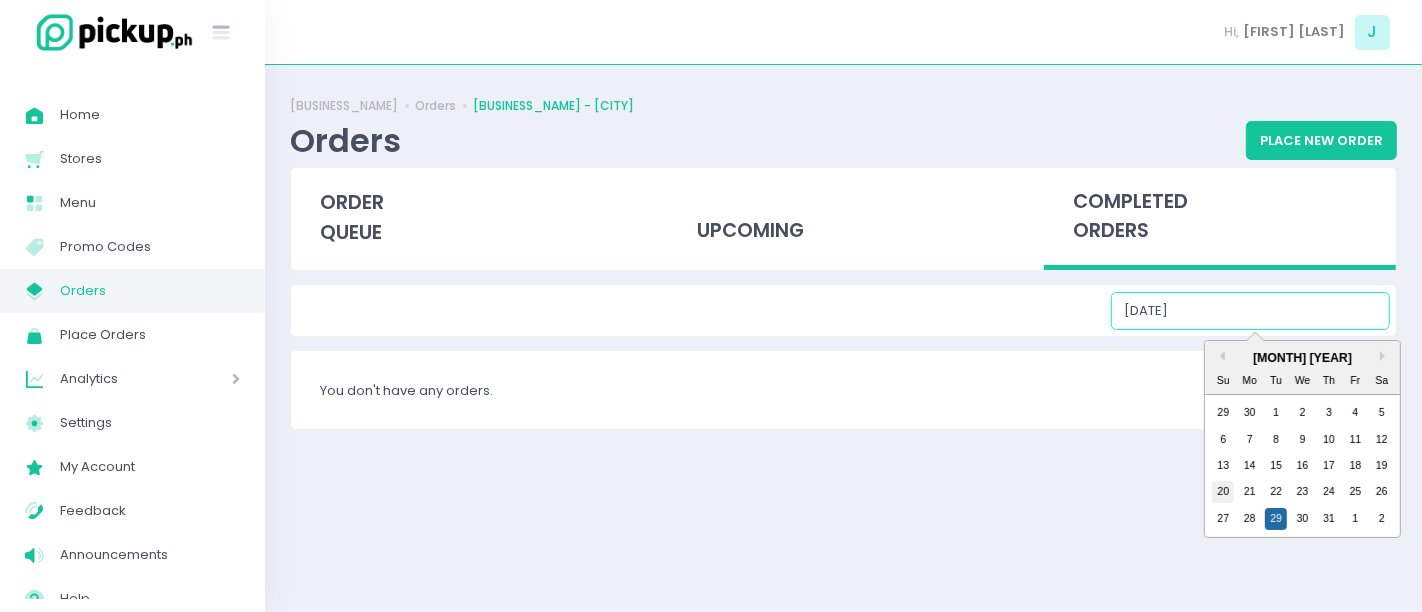 click on "20" at bounding box center [1223, 492] 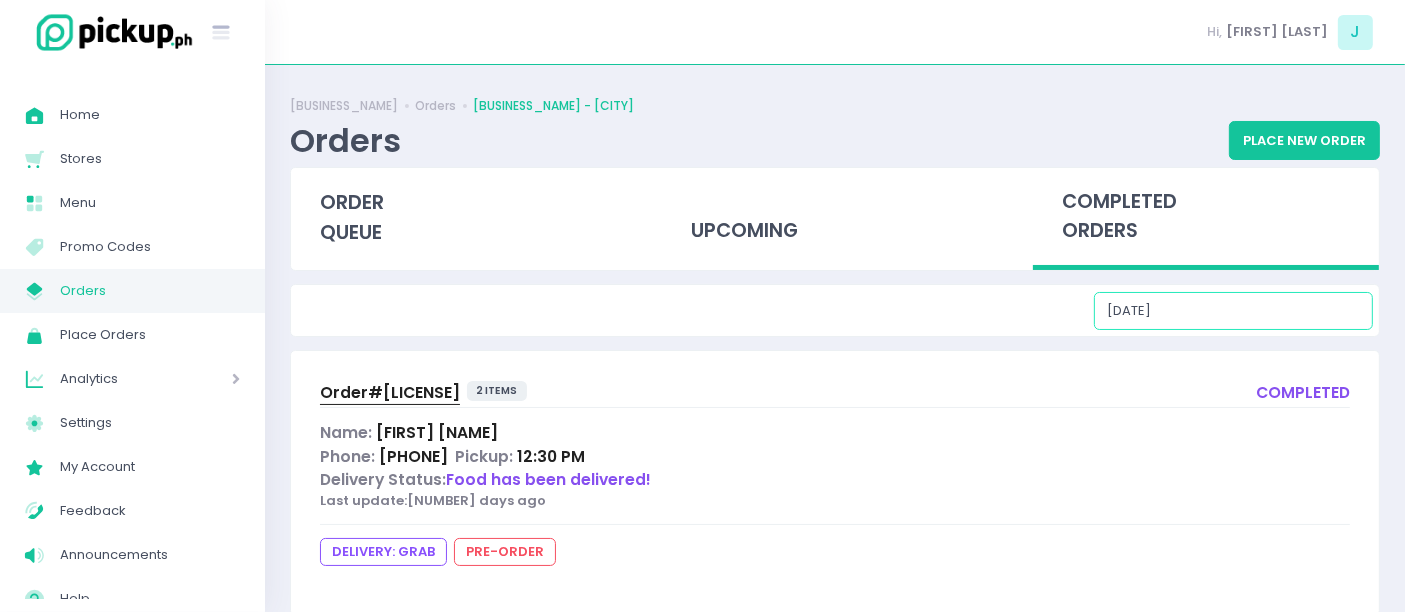 click on "[DATE]" at bounding box center [1233, 311] 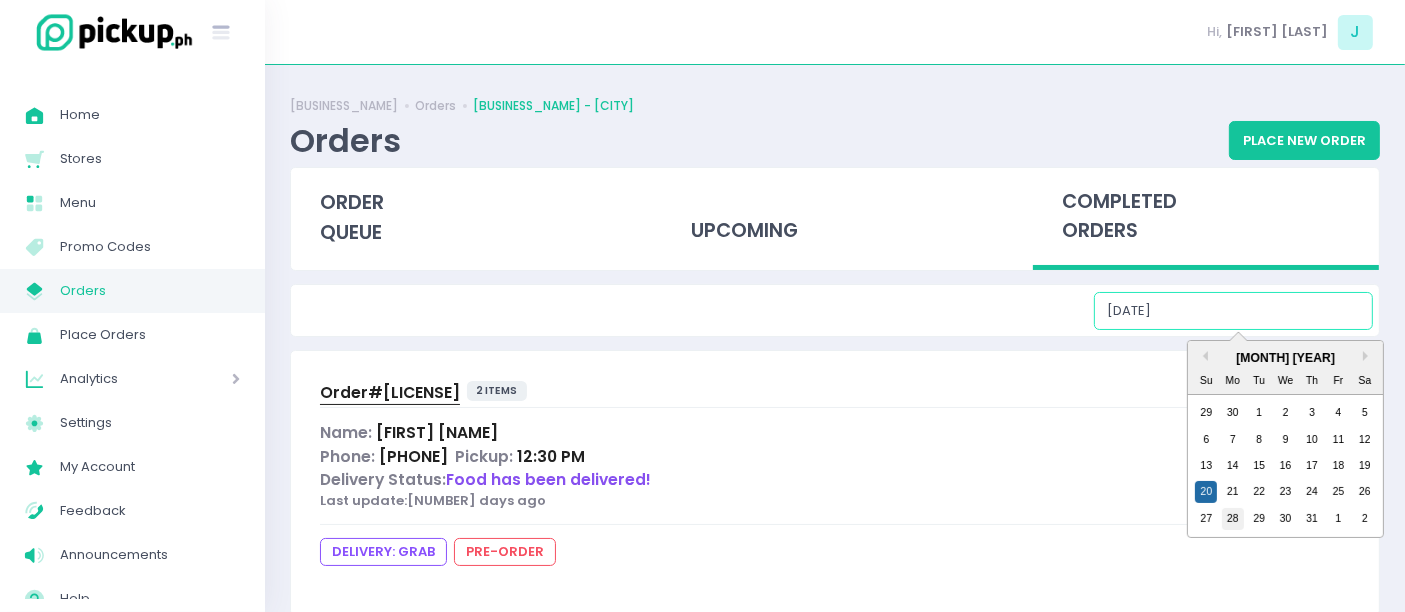 click on "28" at bounding box center [1233, 519] 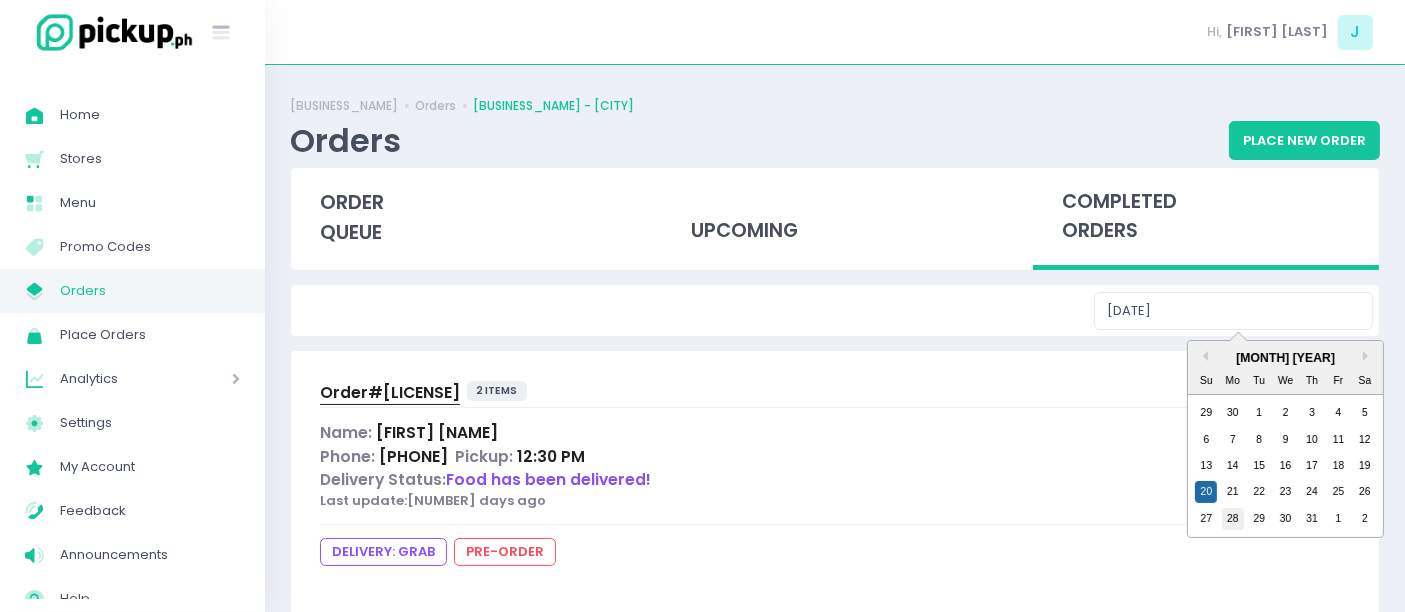 type on "[DATE]" 